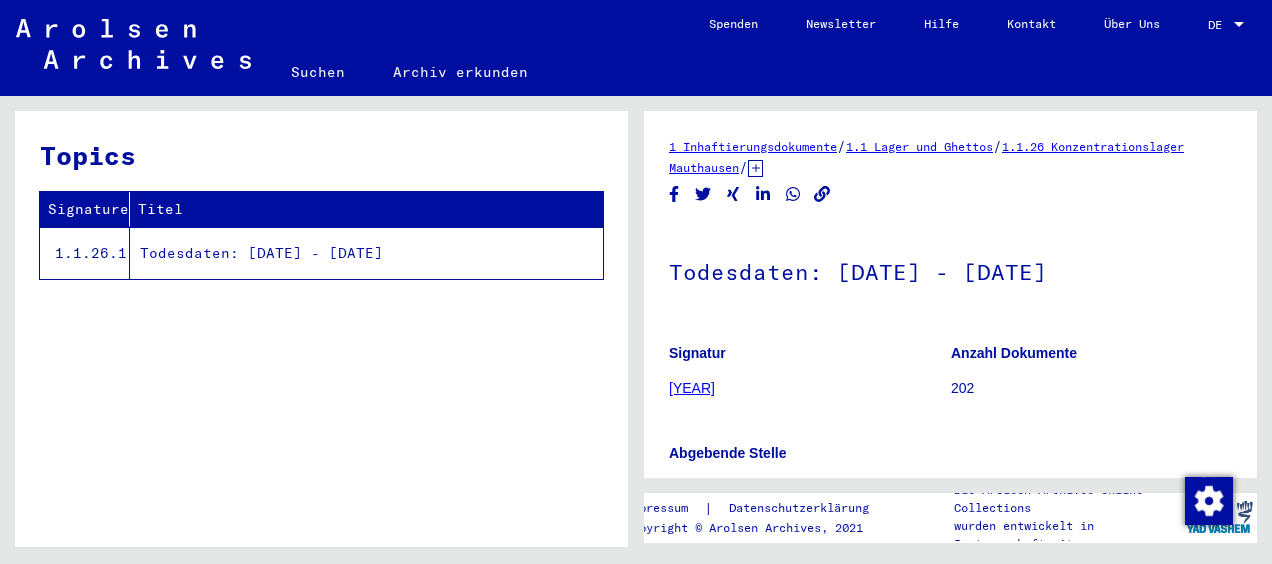 scroll, scrollTop: 0, scrollLeft: 0, axis: both 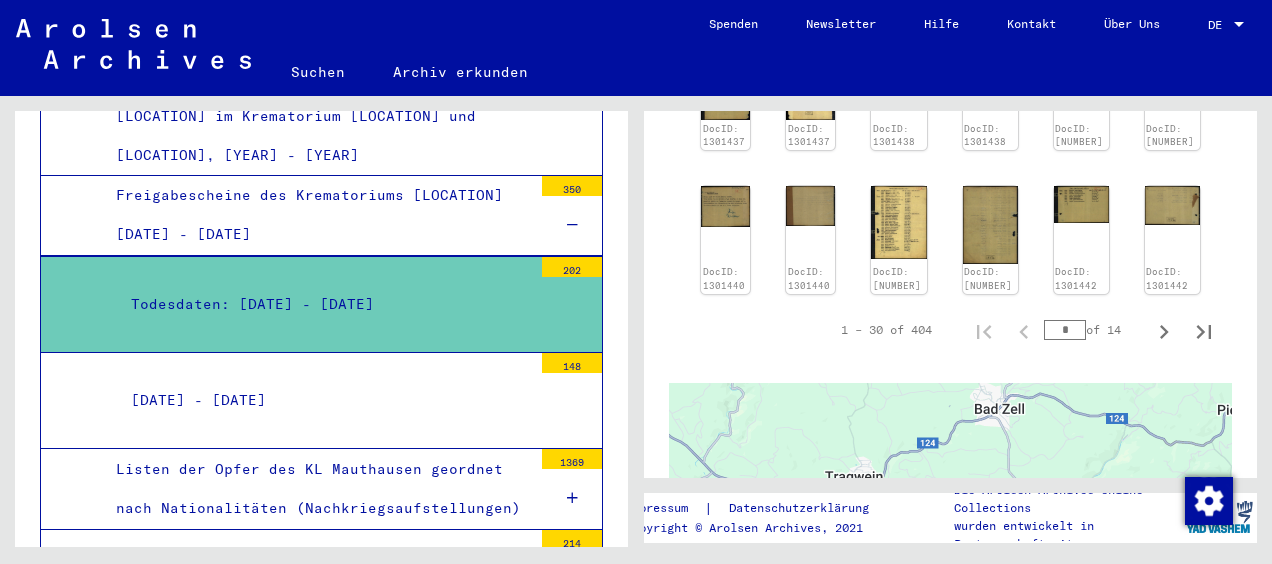 click on "*" at bounding box center [1065, 330] 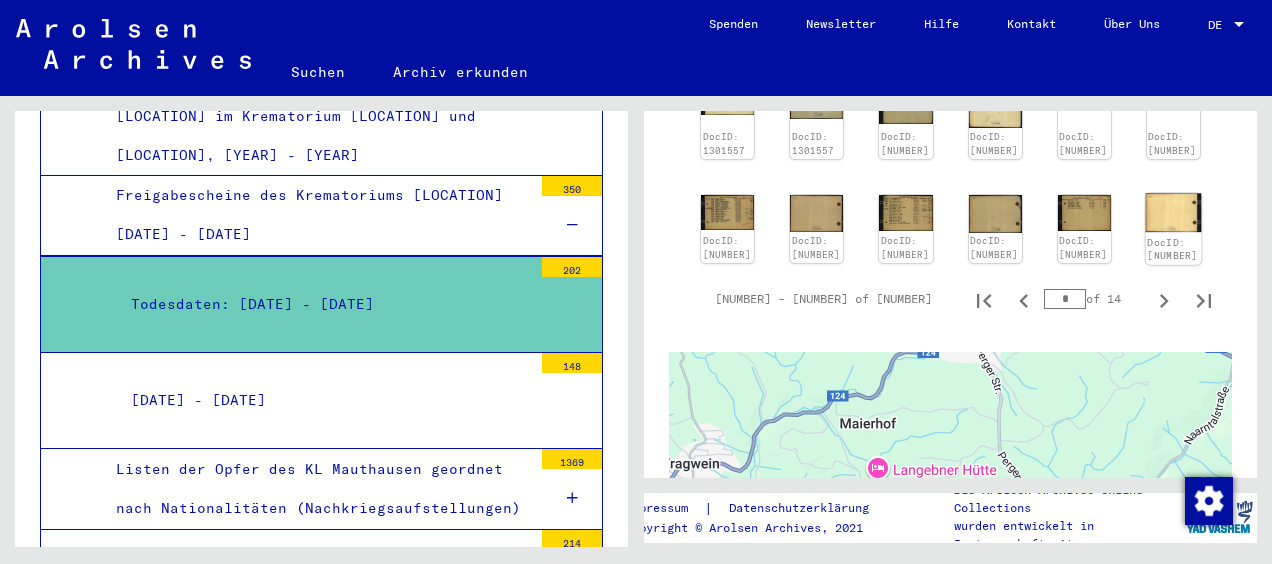 click 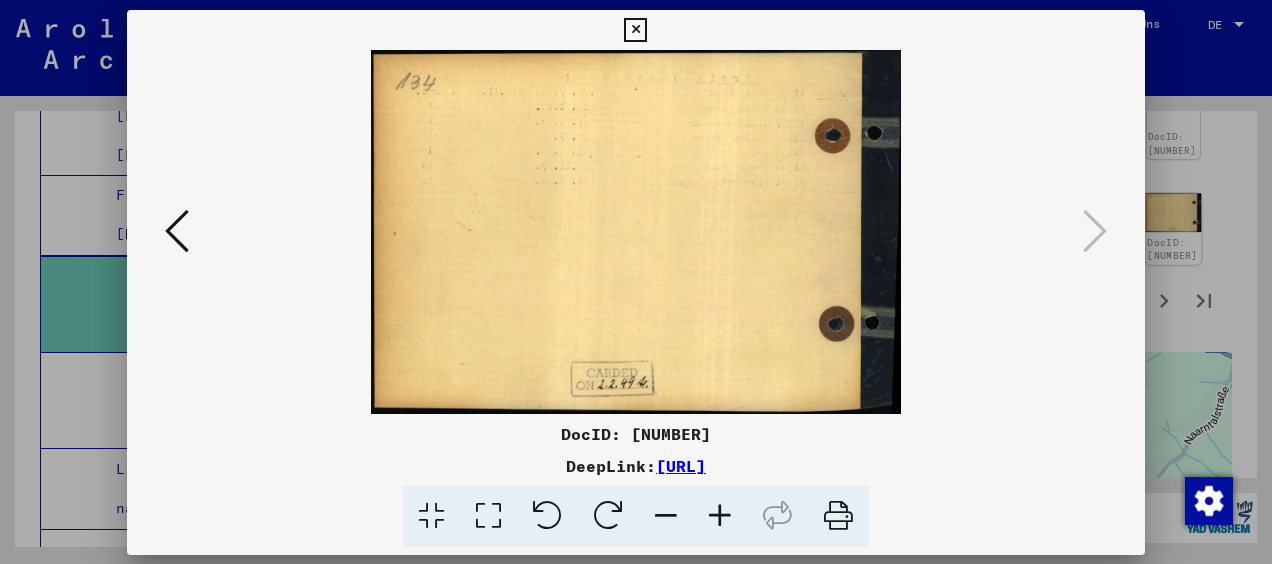click at bounding box center (636, 282) 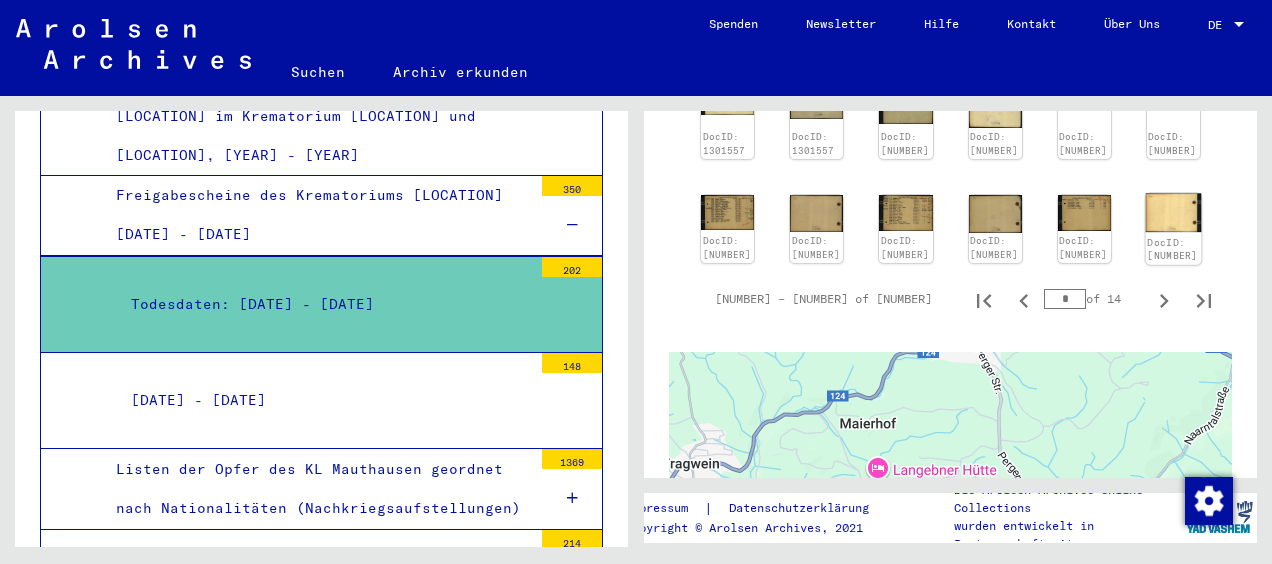 click 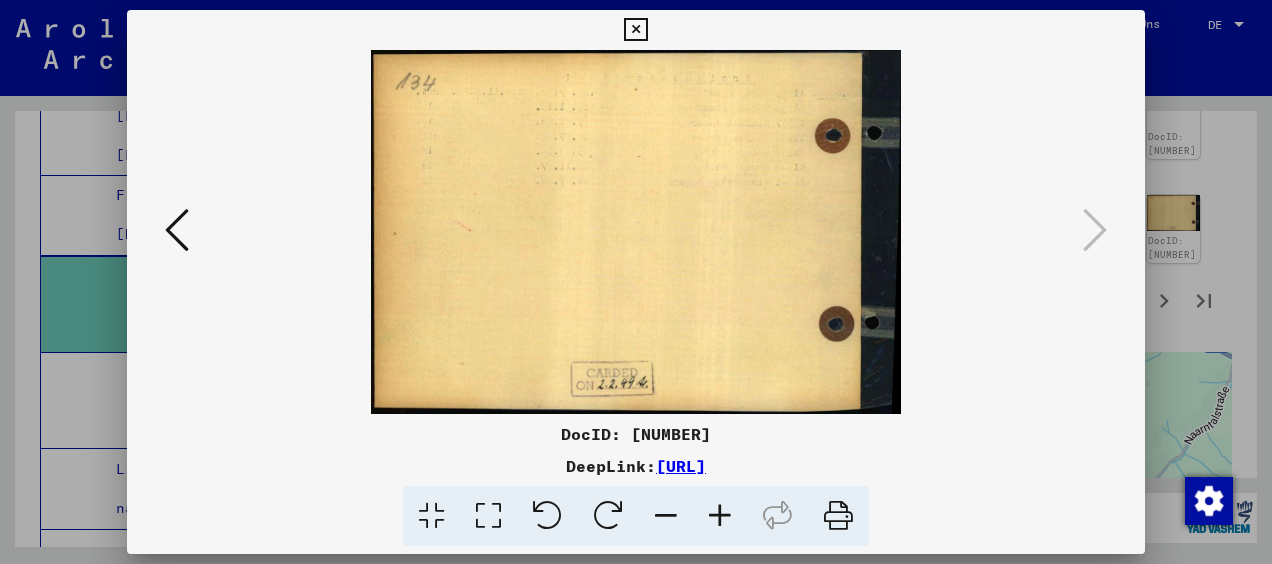 click at bounding box center (177, 230) 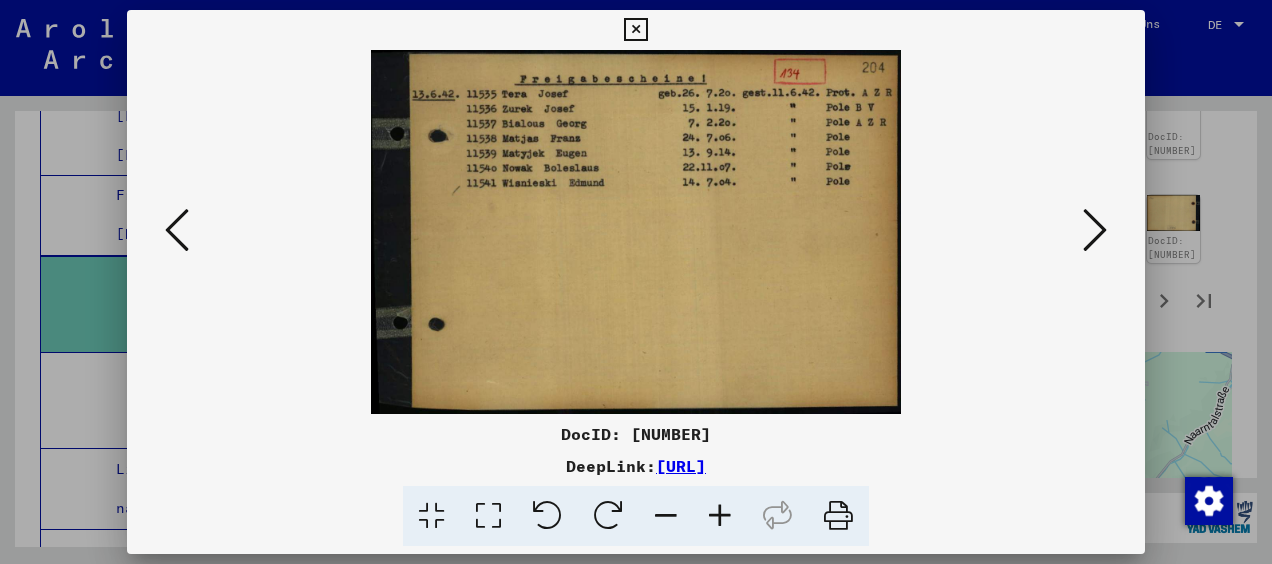 click at bounding box center (636, 282) 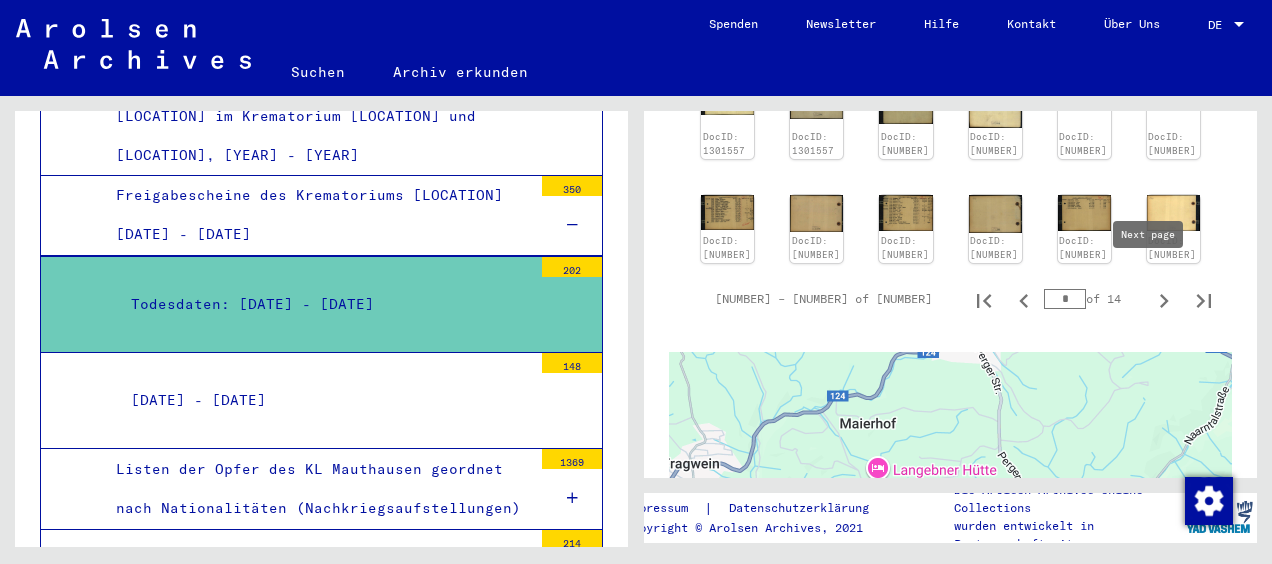 click 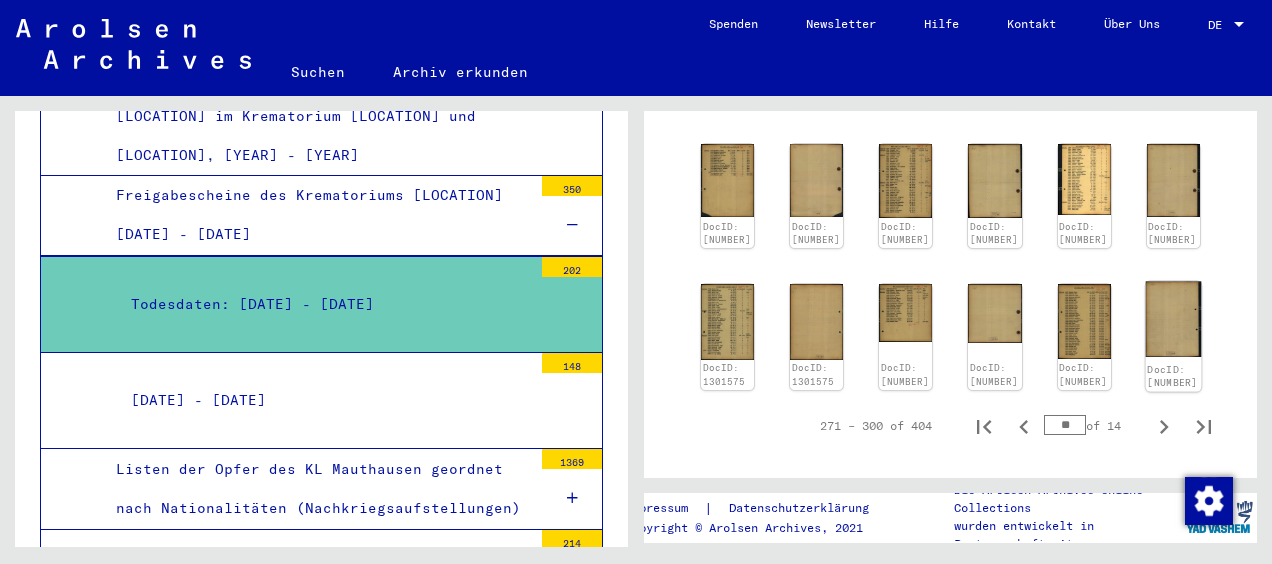 scroll, scrollTop: 900, scrollLeft: 0, axis: vertical 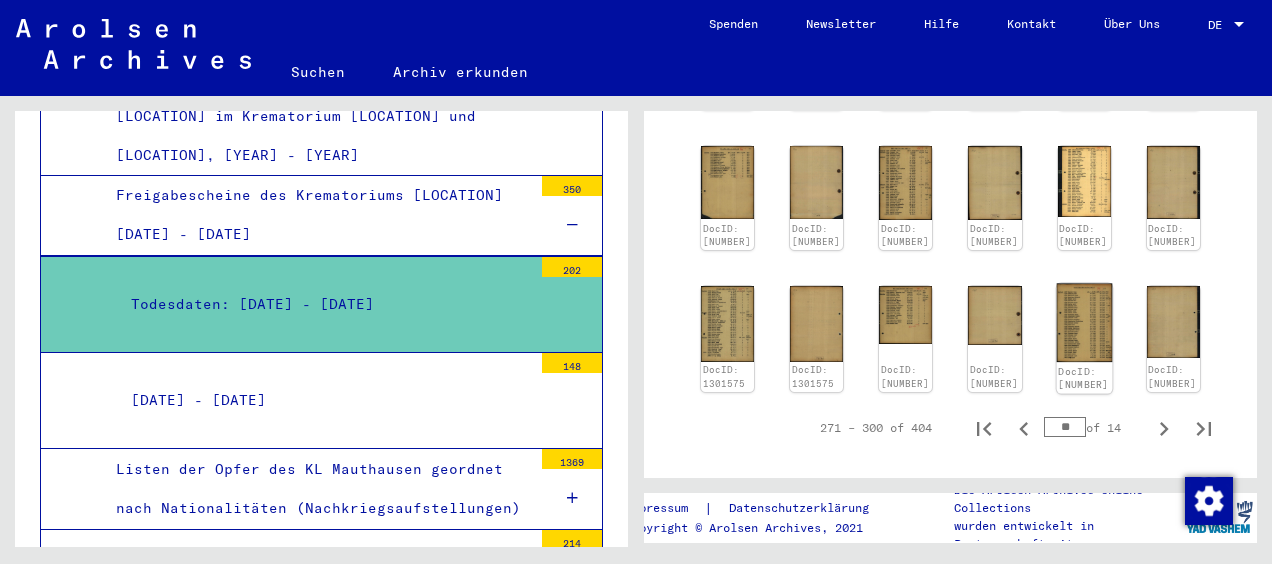 click 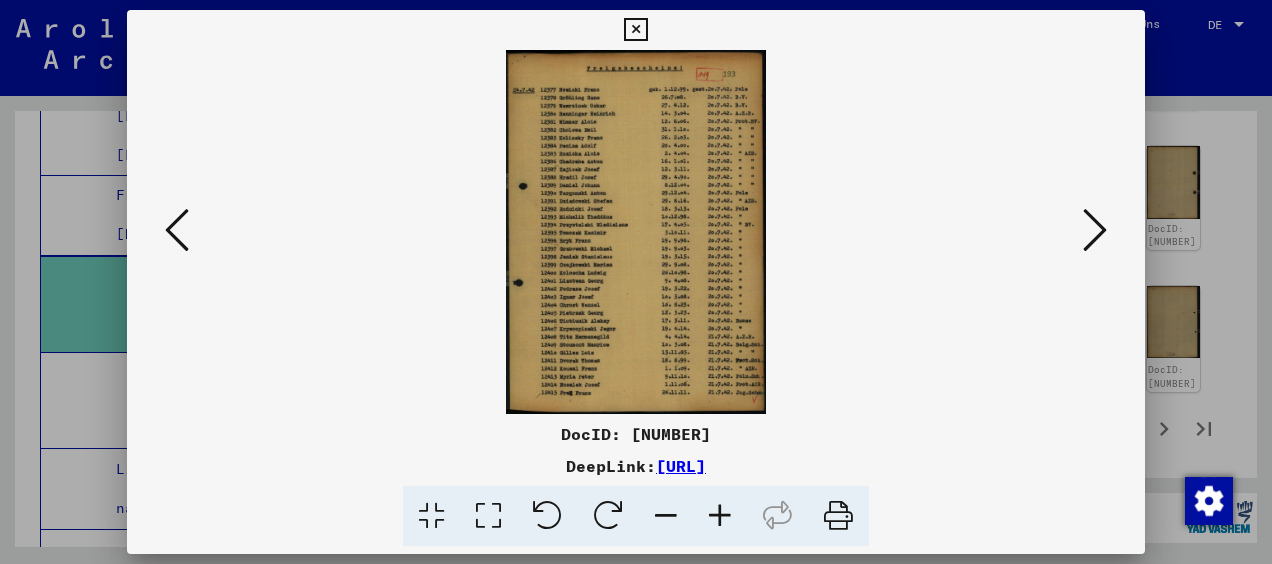 click at bounding box center [636, 282] 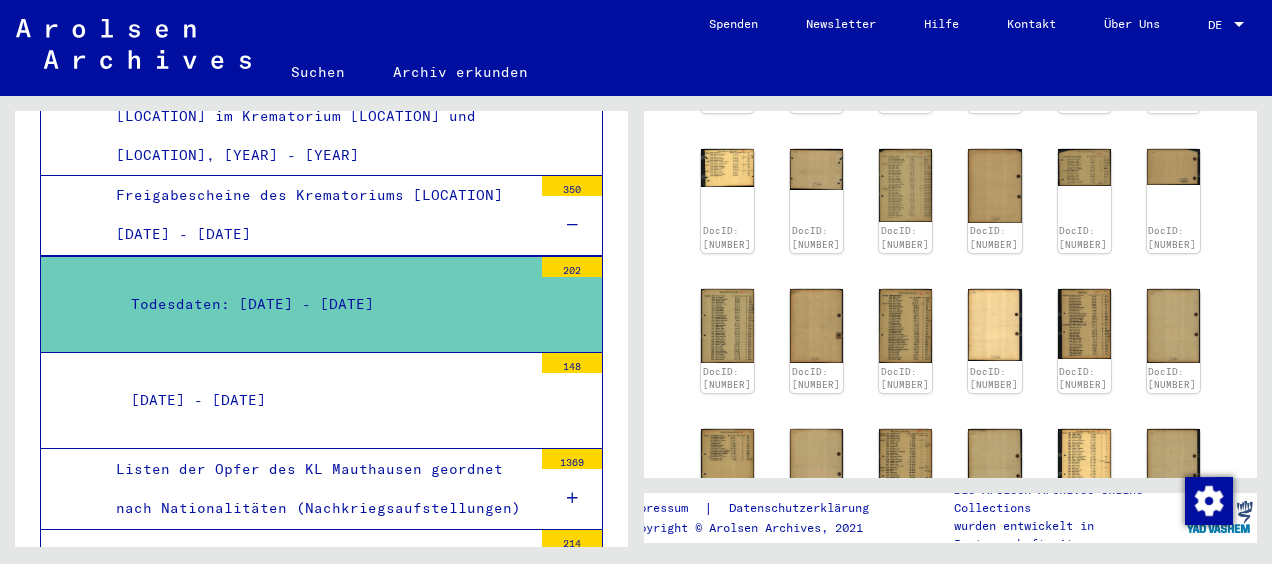 scroll, scrollTop: 600, scrollLeft: 0, axis: vertical 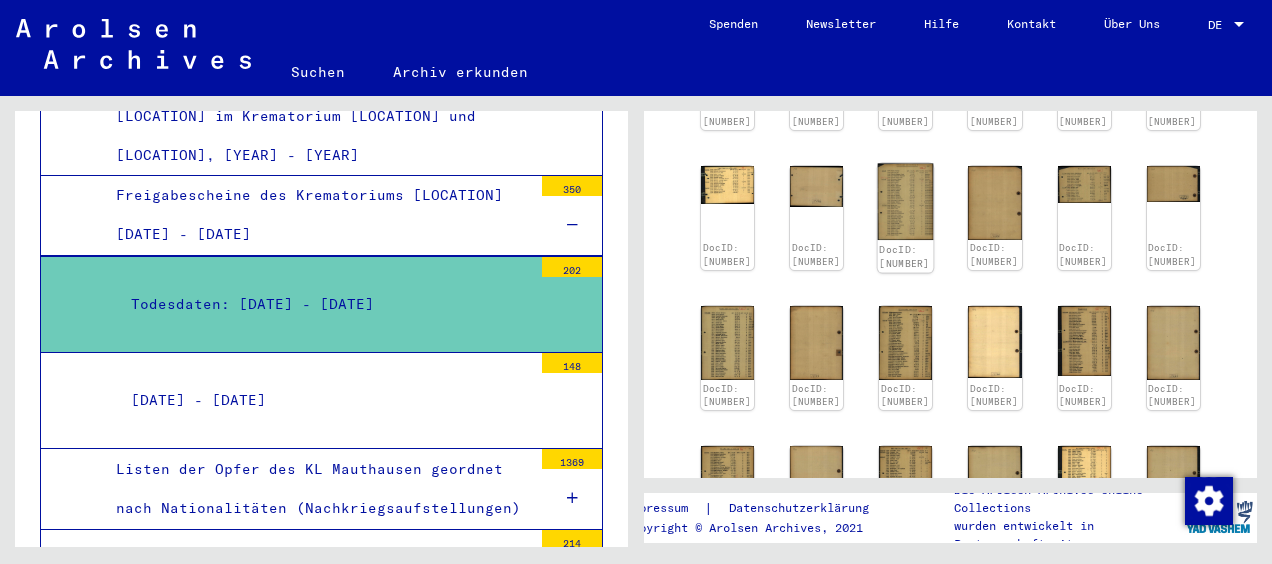 click 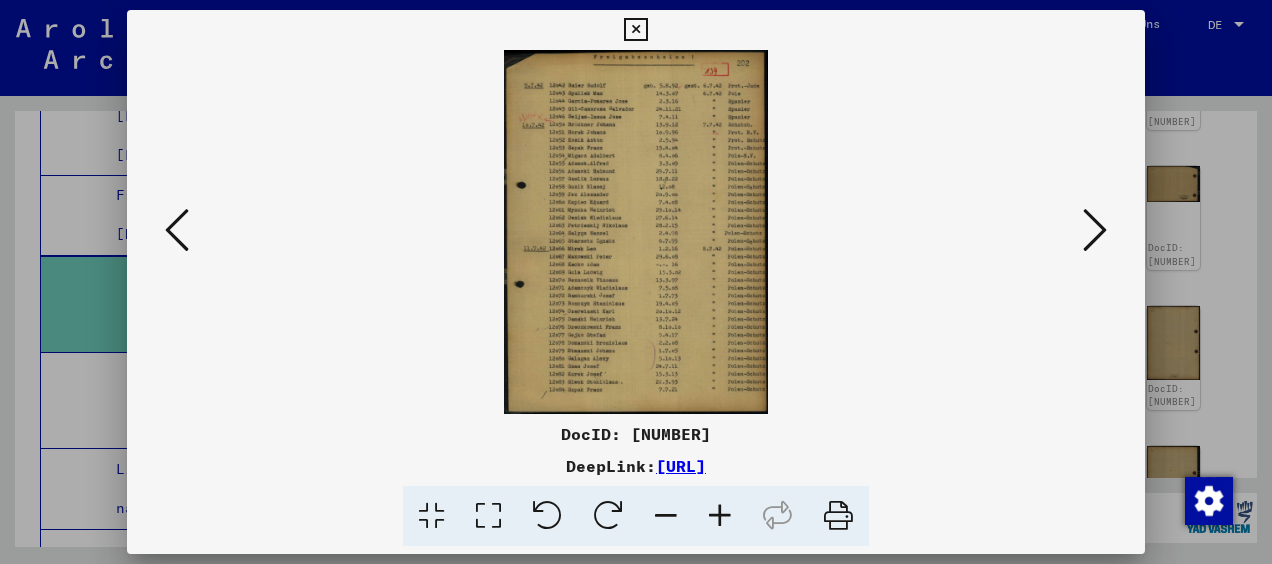 click at bounding box center [636, 232] 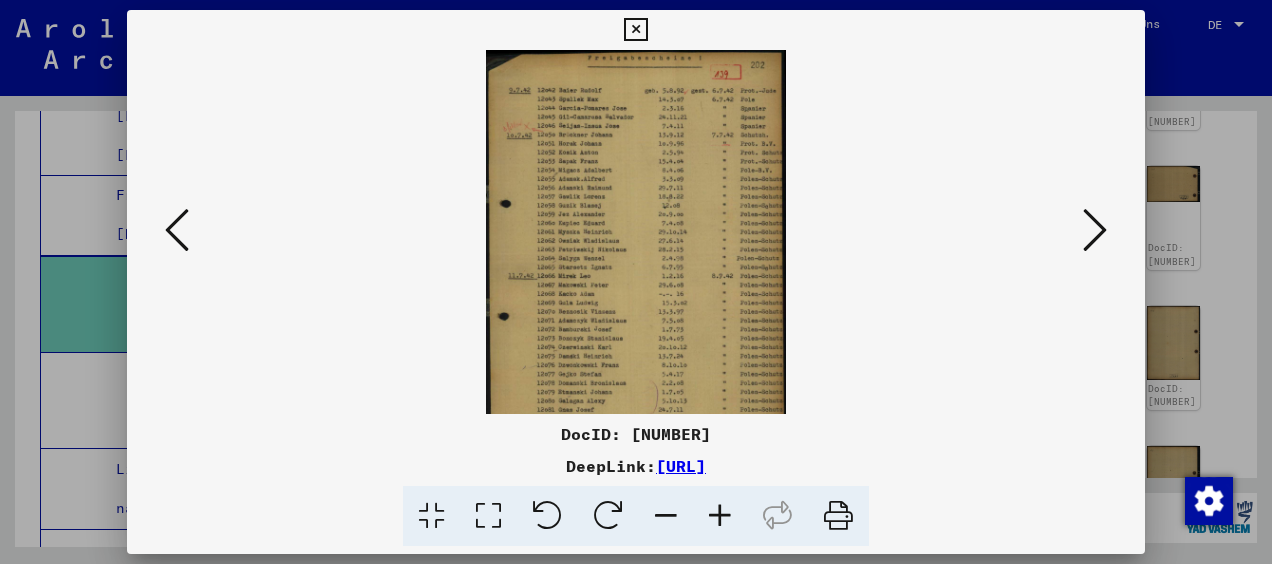 click at bounding box center [720, 516] 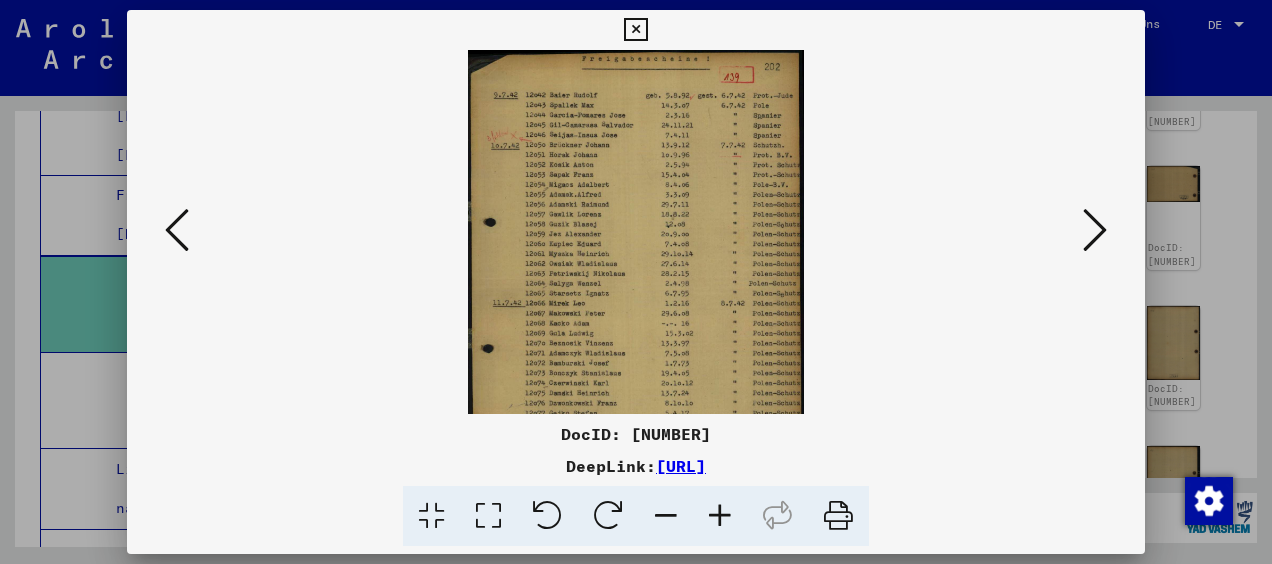 click at bounding box center [720, 516] 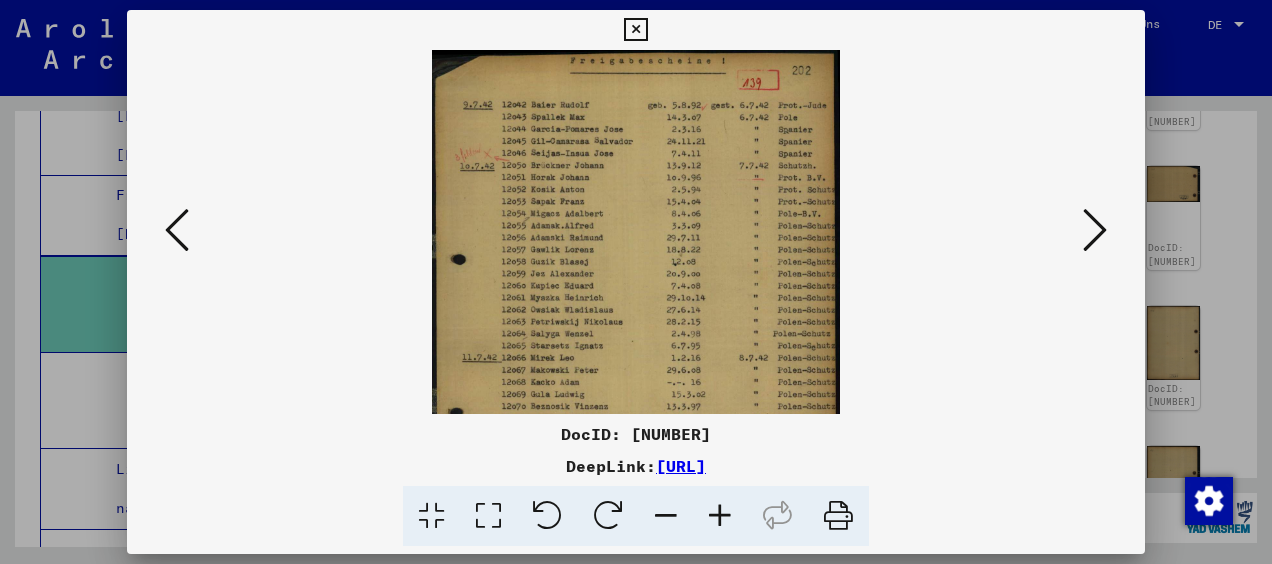 click at bounding box center (720, 516) 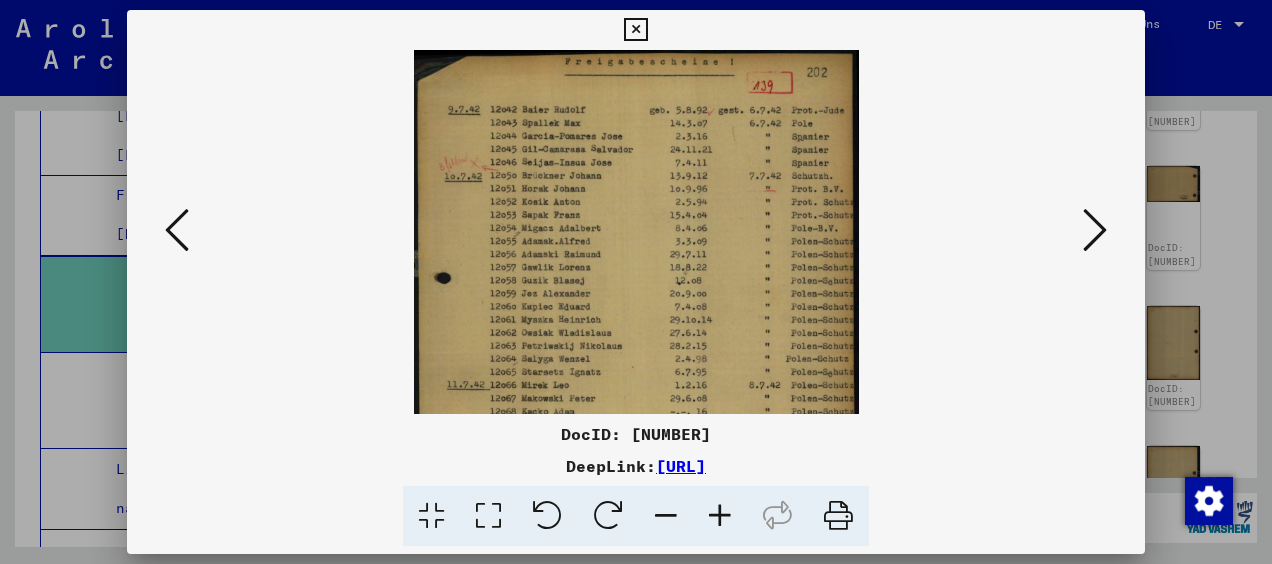 click at bounding box center [720, 516] 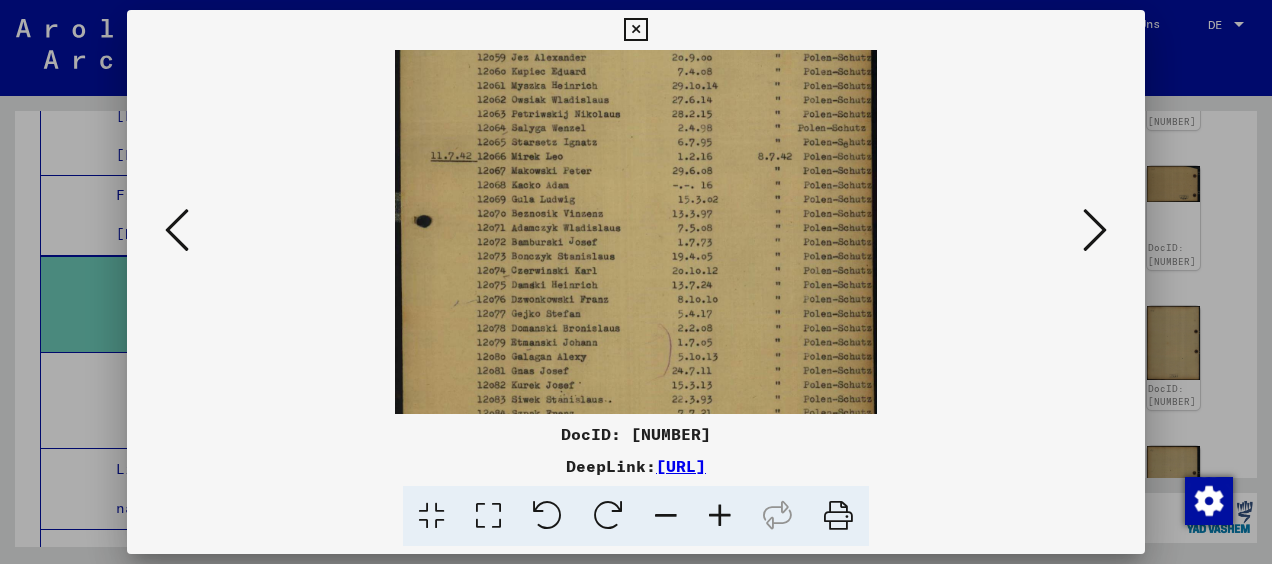 scroll, scrollTop: 261, scrollLeft: 0, axis: vertical 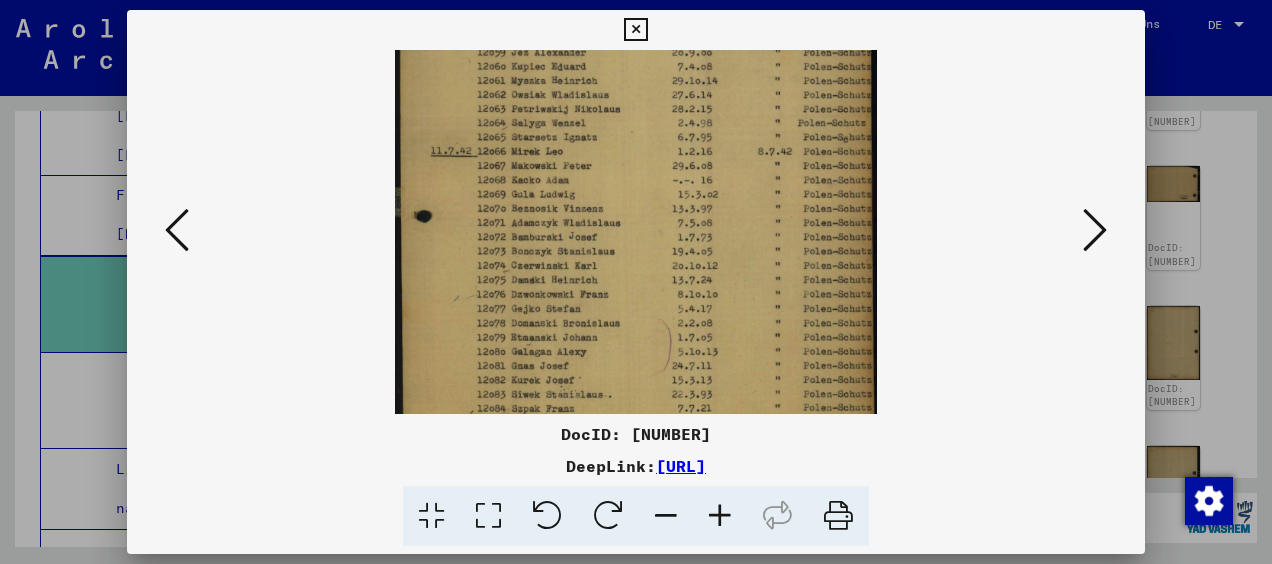 drag, startPoint x: 600, startPoint y: 350, endPoint x: 542, endPoint y: 126, distance: 231.38712 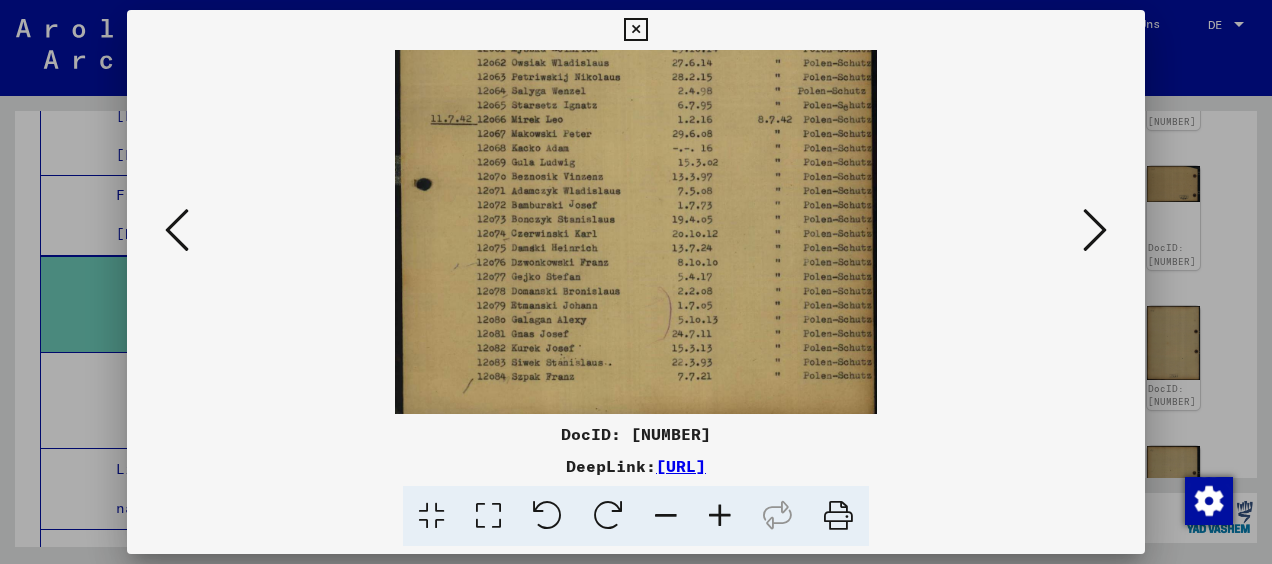 drag, startPoint x: 634, startPoint y: 367, endPoint x: 642, endPoint y: 418, distance: 51.62364 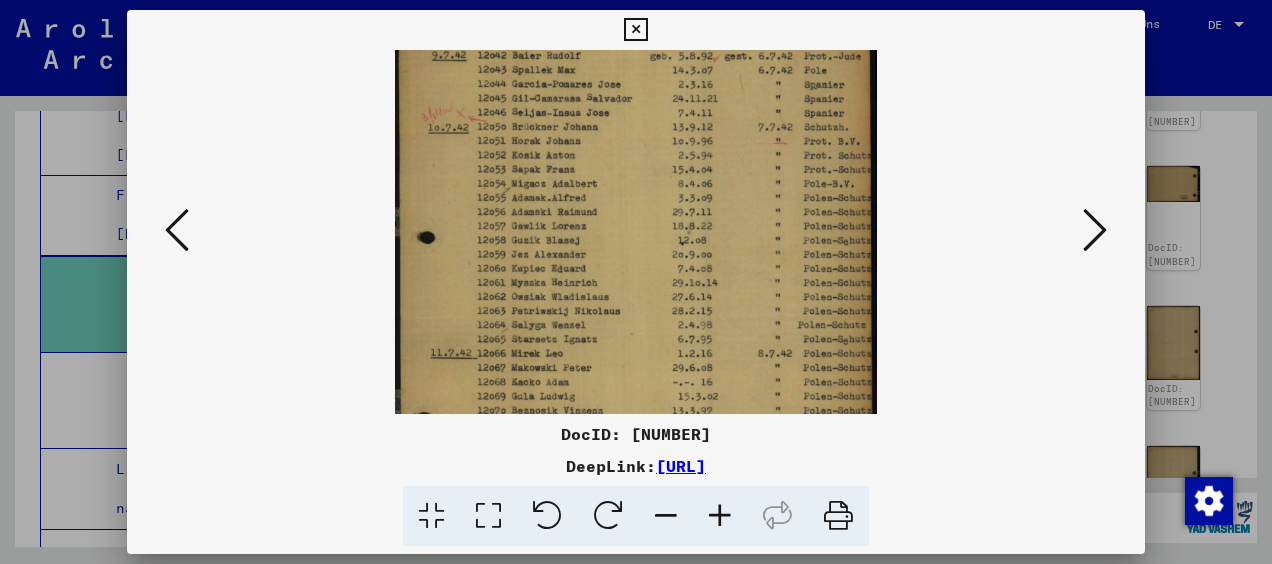 scroll, scrollTop: 42, scrollLeft: 0, axis: vertical 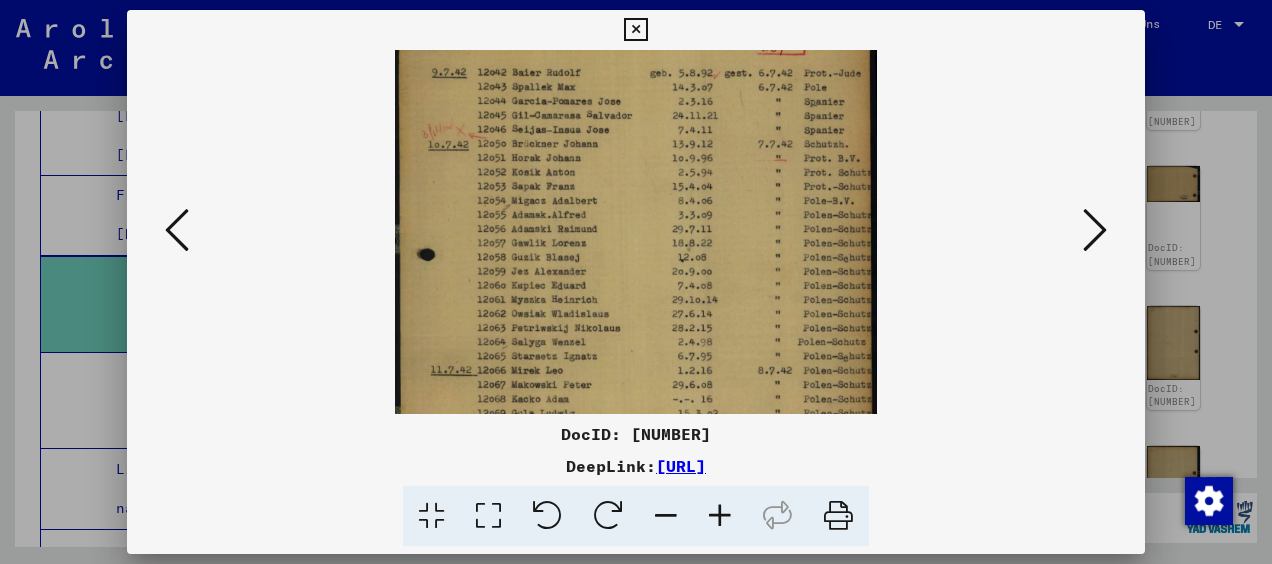 drag, startPoint x: 564, startPoint y: 298, endPoint x: 585, endPoint y: 360, distance: 65.459915 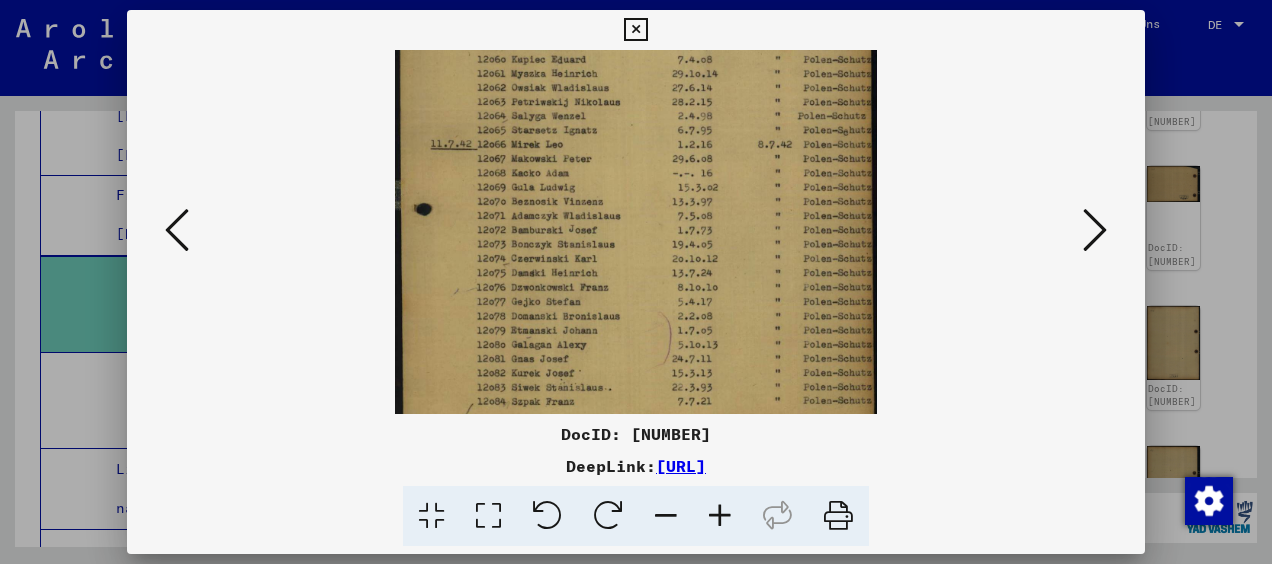scroll, scrollTop: 300, scrollLeft: 0, axis: vertical 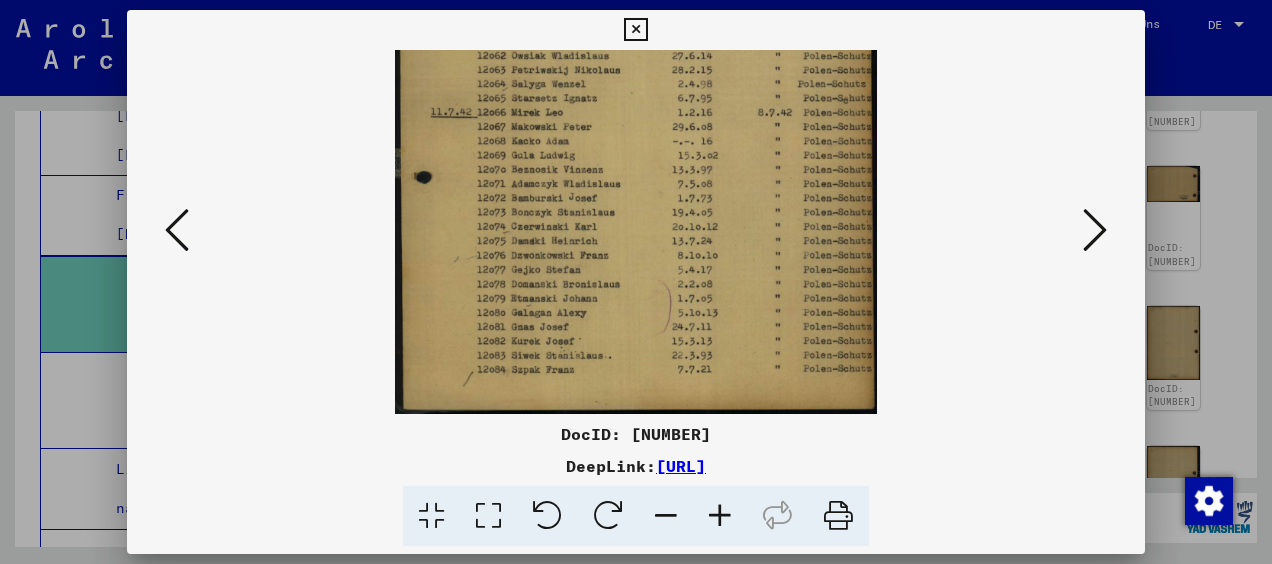 drag, startPoint x: 669, startPoint y: 311, endPoint x: 666, endPoint y: 212, distance: 99.04544 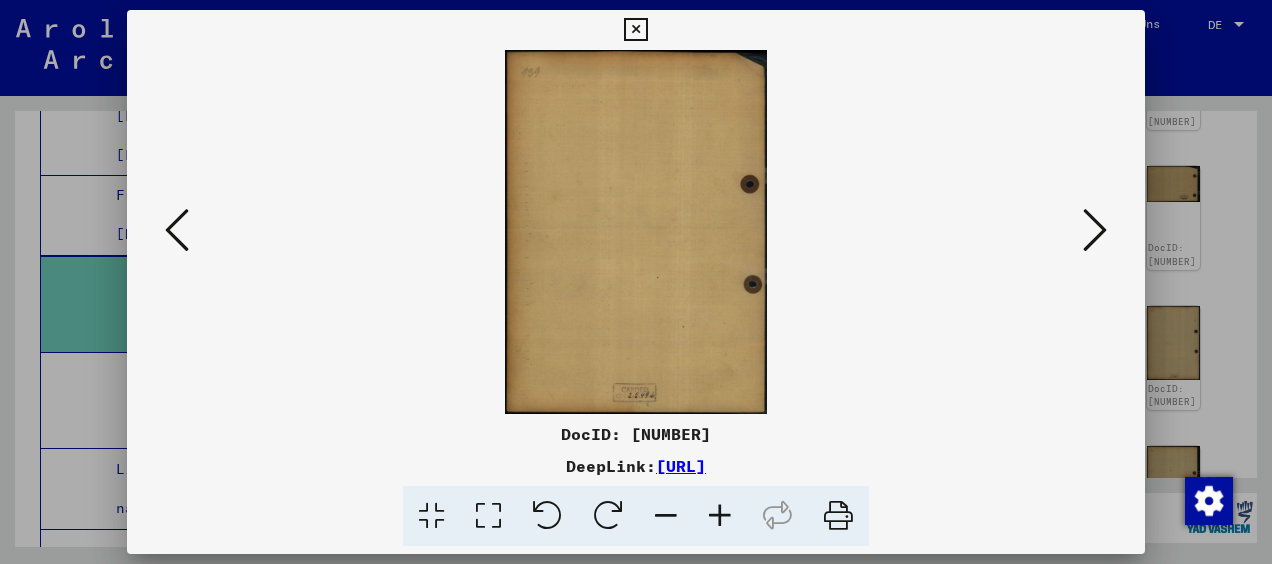 scroll, scrollTop: 0, scrollLeft: 0, axis: both 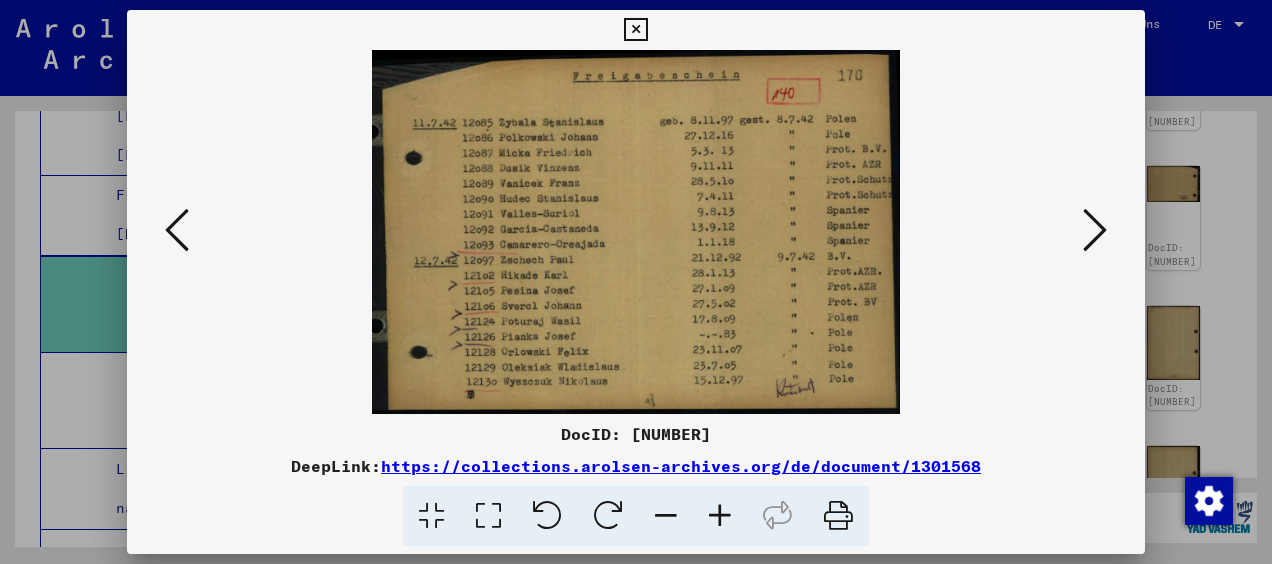 drag, startPoint x: 562, startPoint y: 363, endPoint x: 562, endPoint y: 342, distance: 21 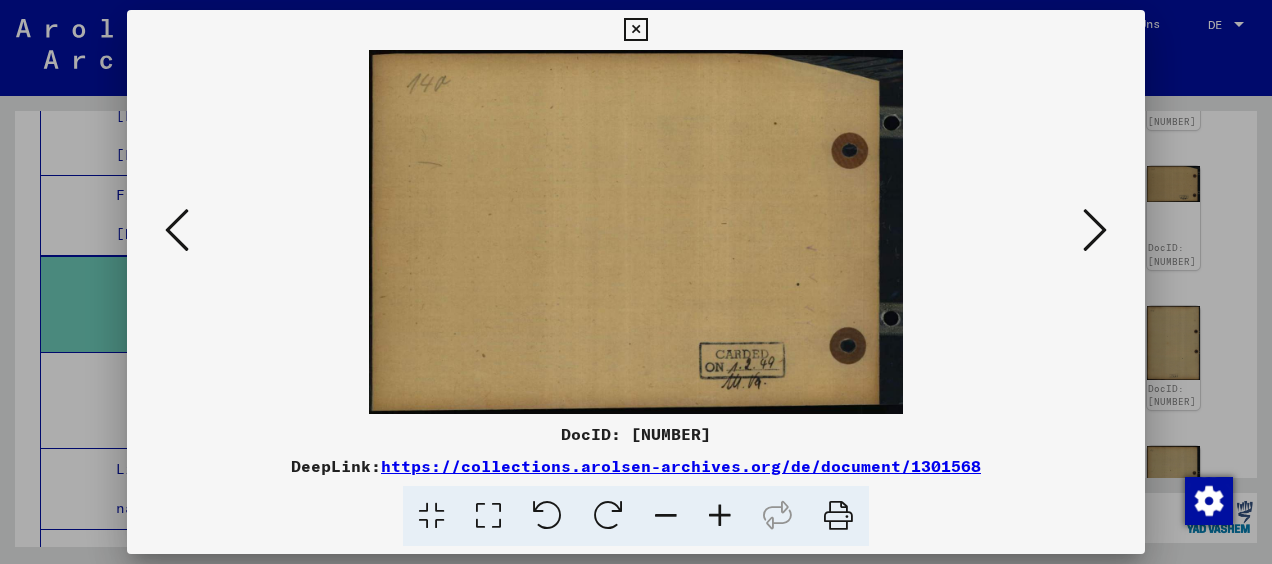 click at bounding box center [1095, 230] 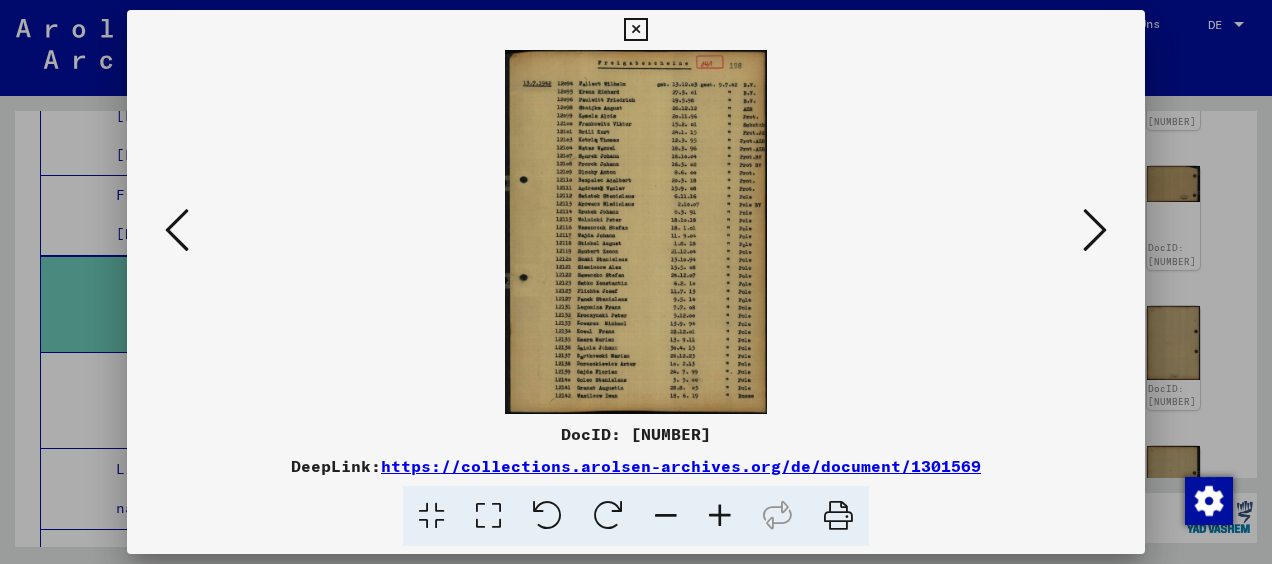 click at bounding box center (720, 516) 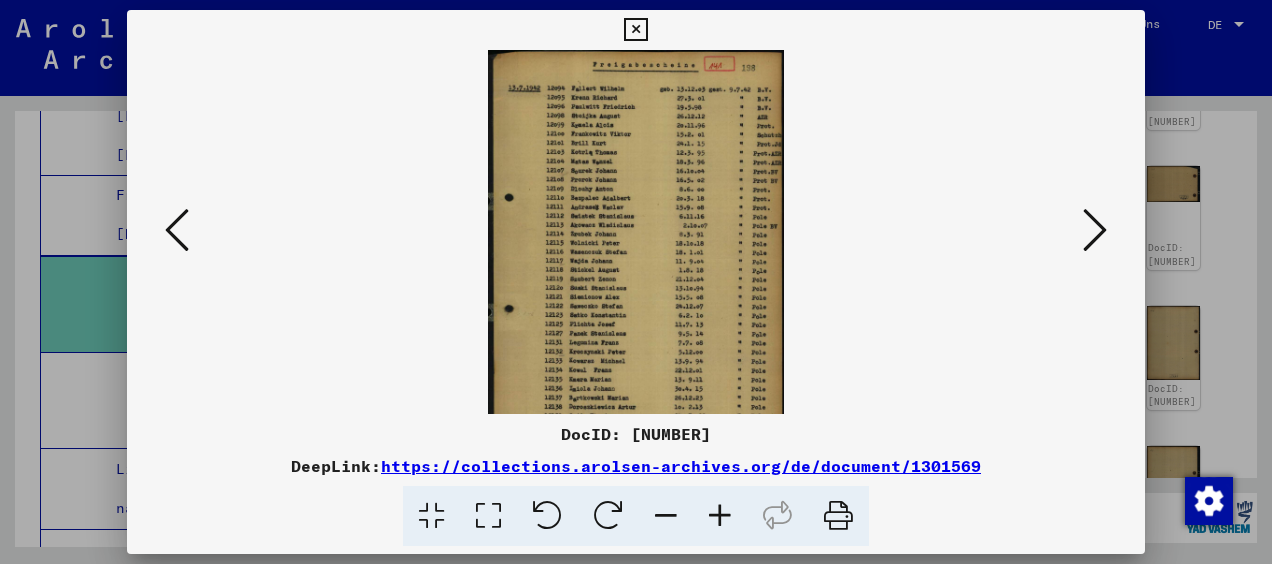 click at bounding box center [720, 516] 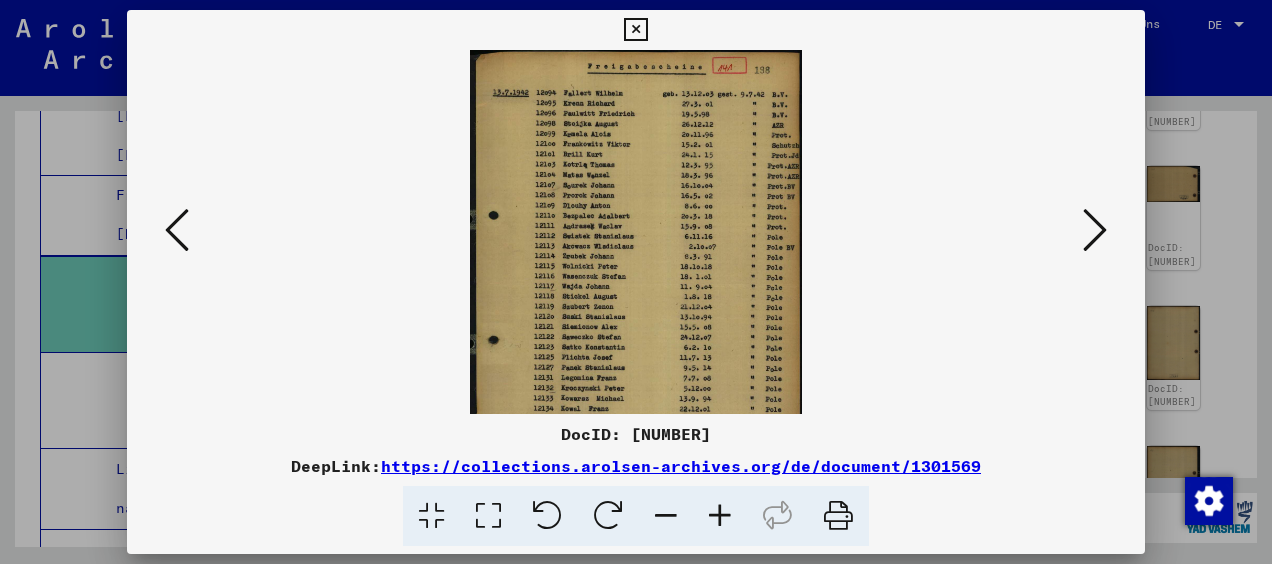 click at bounding box center (720, 516) 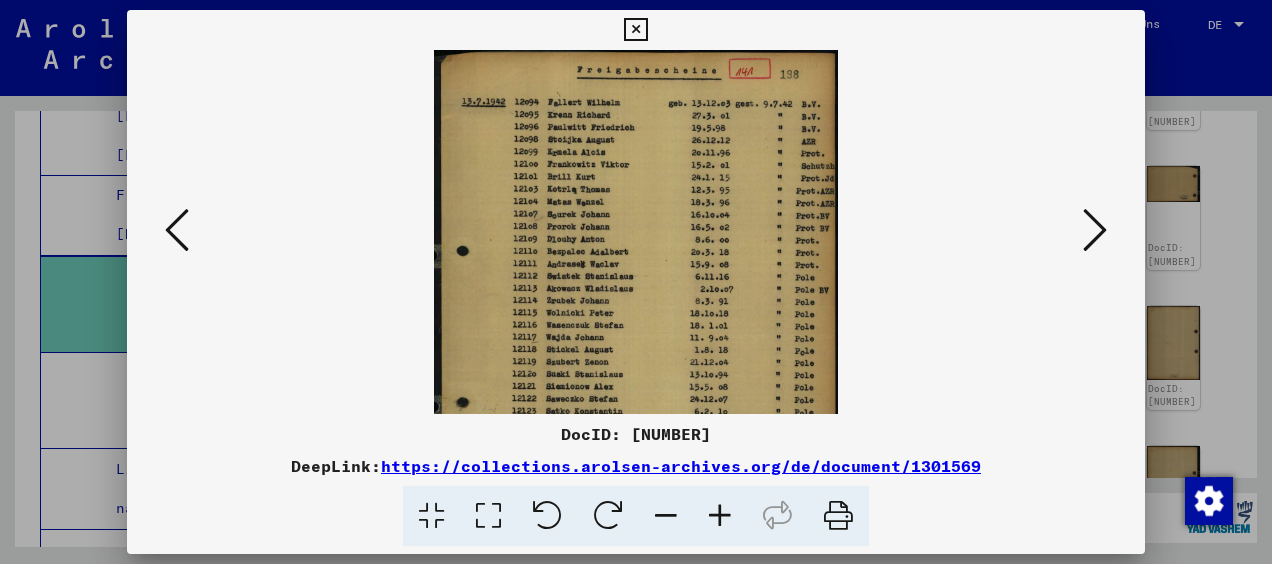 click at bounding box center [720, 516] 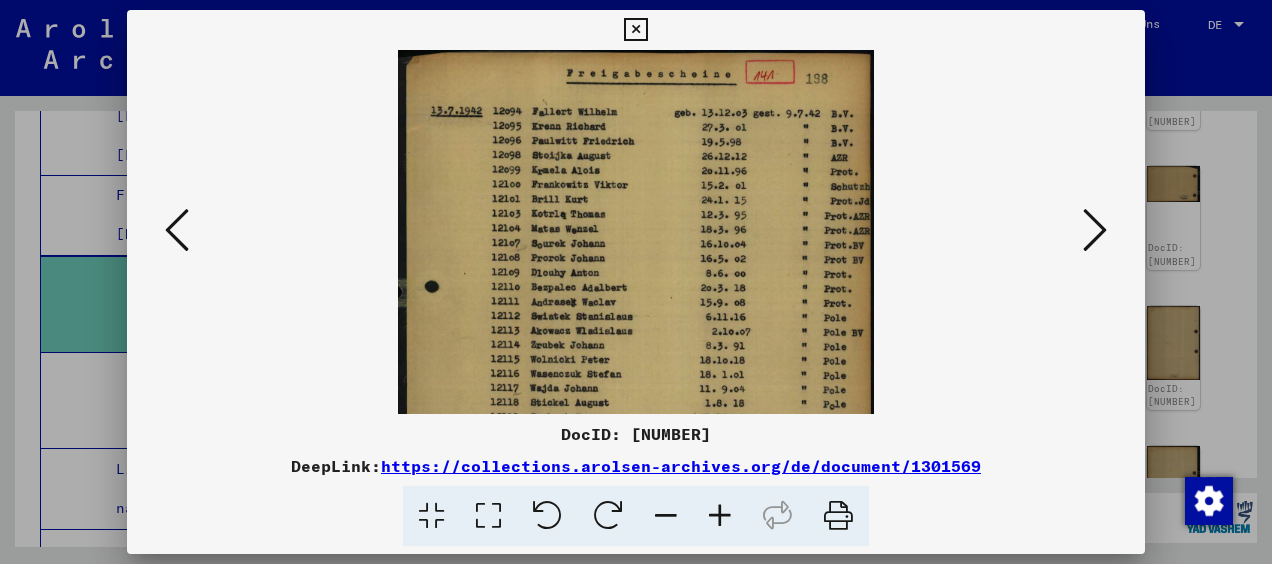 click at bounding box center [720, 516] 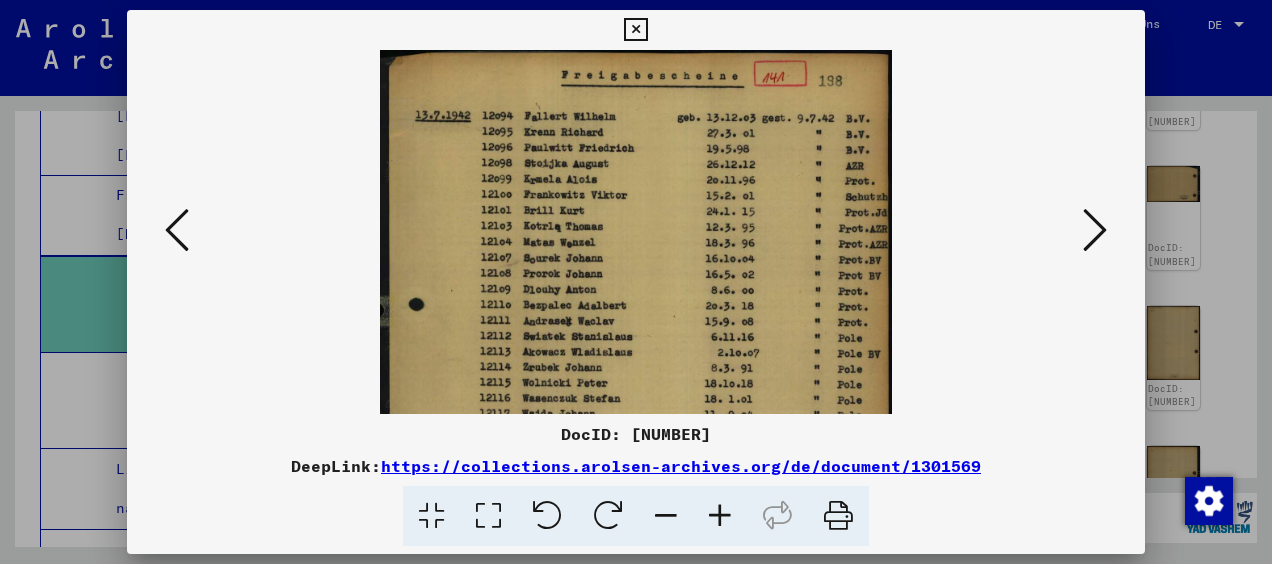 click at bounding box center (720, 516) 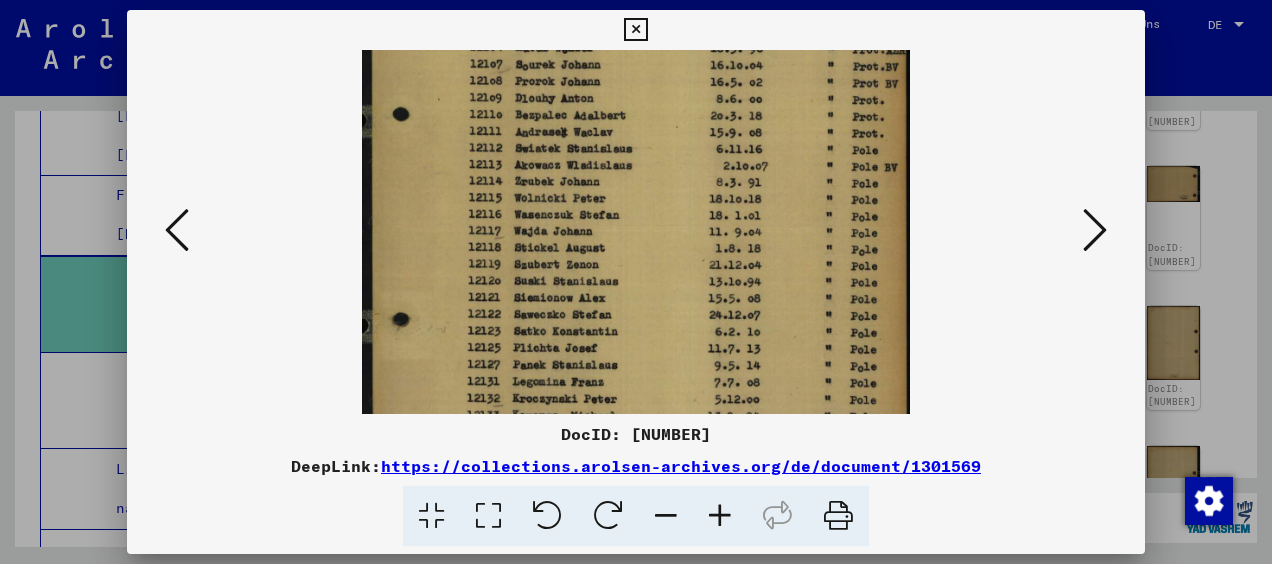 drag, startPoint x: 621, startPoint y: 334, endPoint x: 608, endPoint y: 140, distance: 194.43507 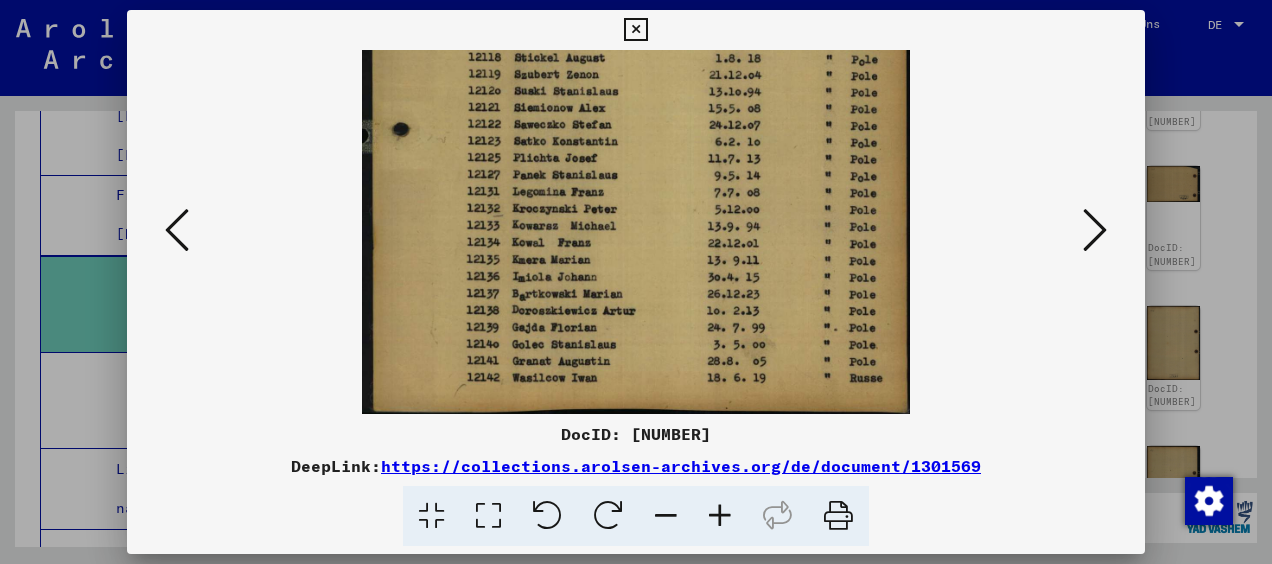 scroll, scrollTop: 400, scrollLeft: 0, axis: vertical 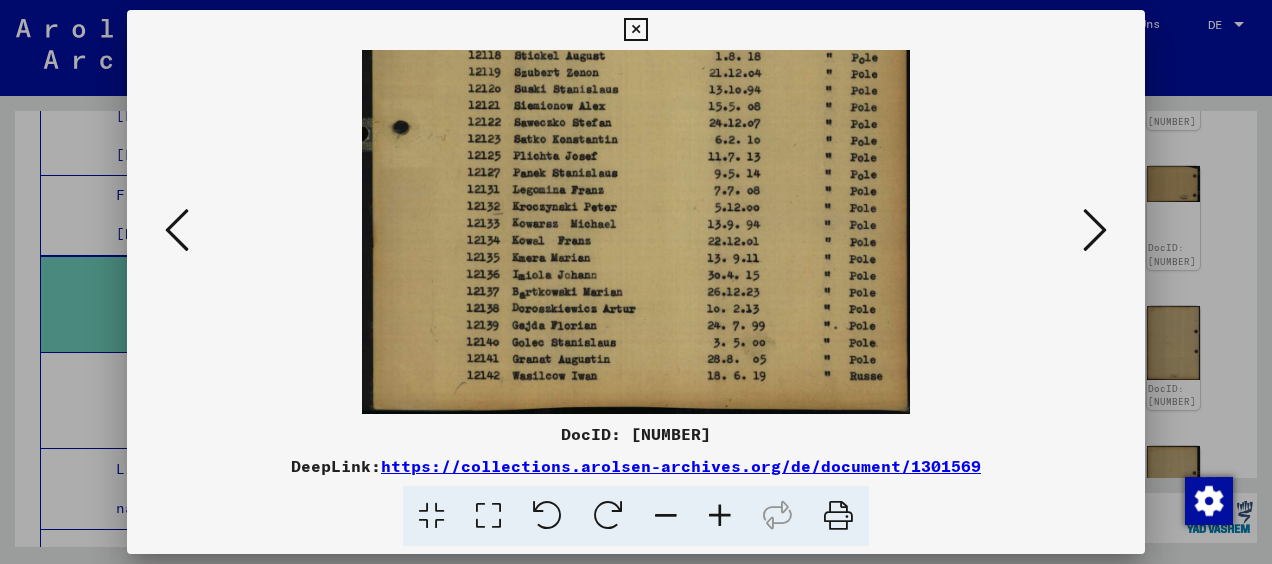 drag, startPoint x: 653, startPoint y: 268, endPoint x: 632, endPoint y: 105, distance: 164.3472 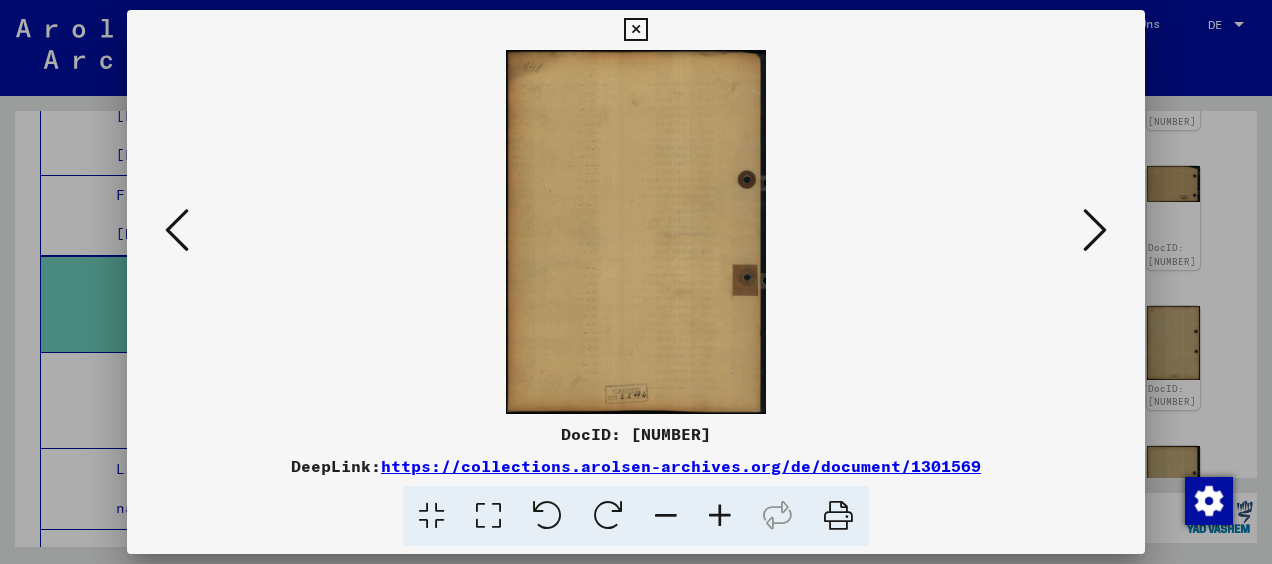 scroll, scrollTop: 0, scrollLeft: 0, axis: both 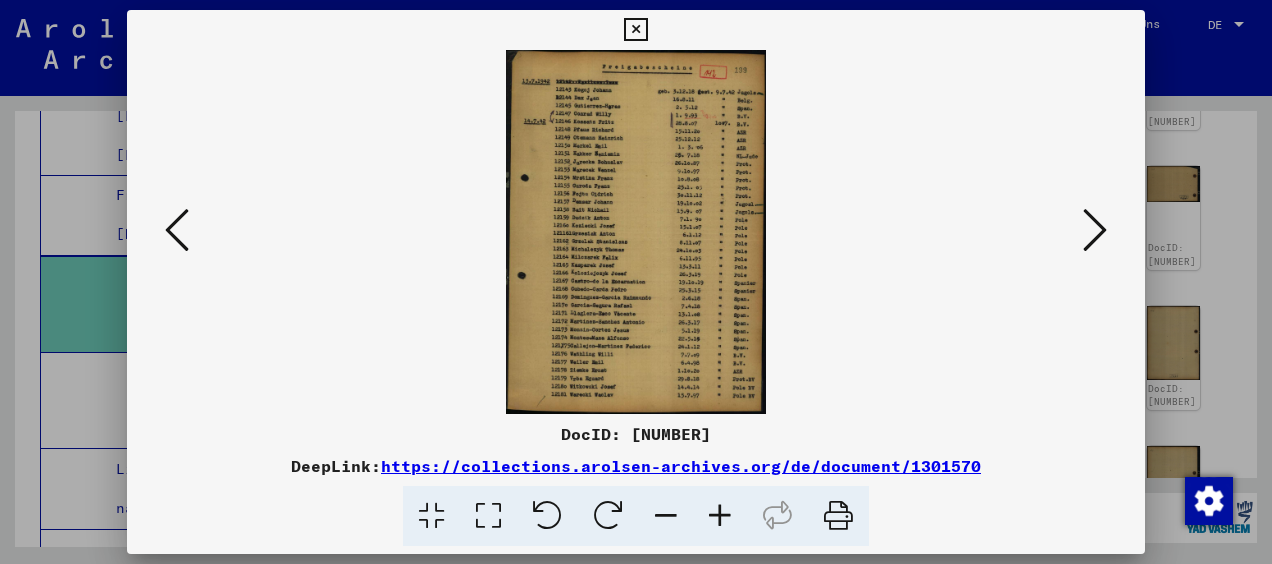 click at bounding box center (636, 232) 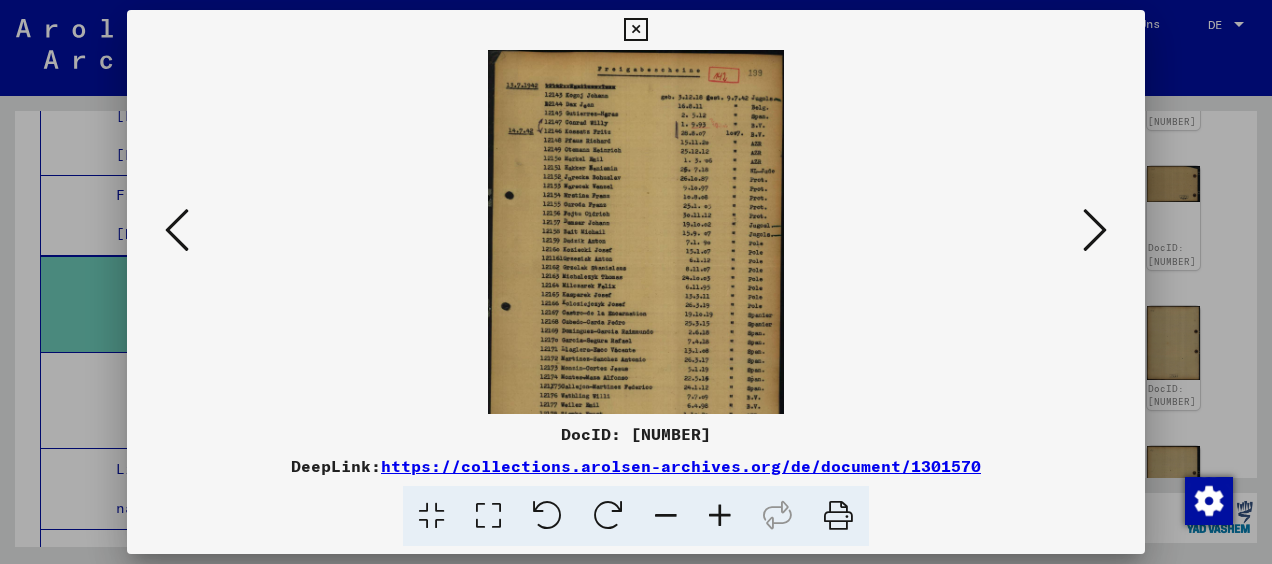 click at bounding box center (720, 516) 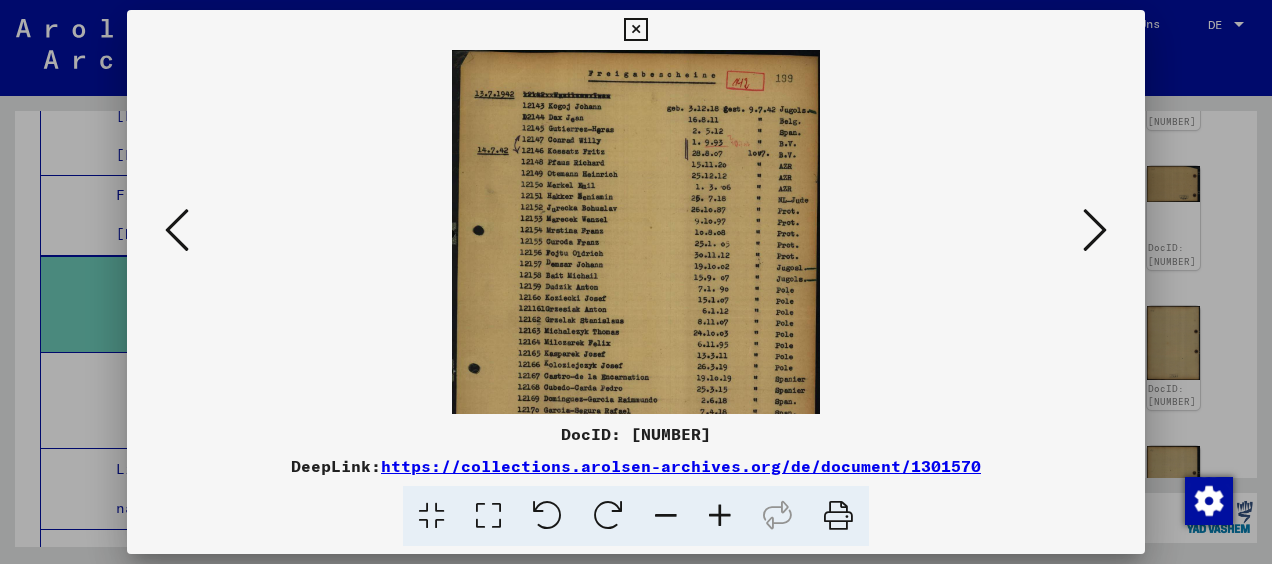 click at bounding box center [720, 516] 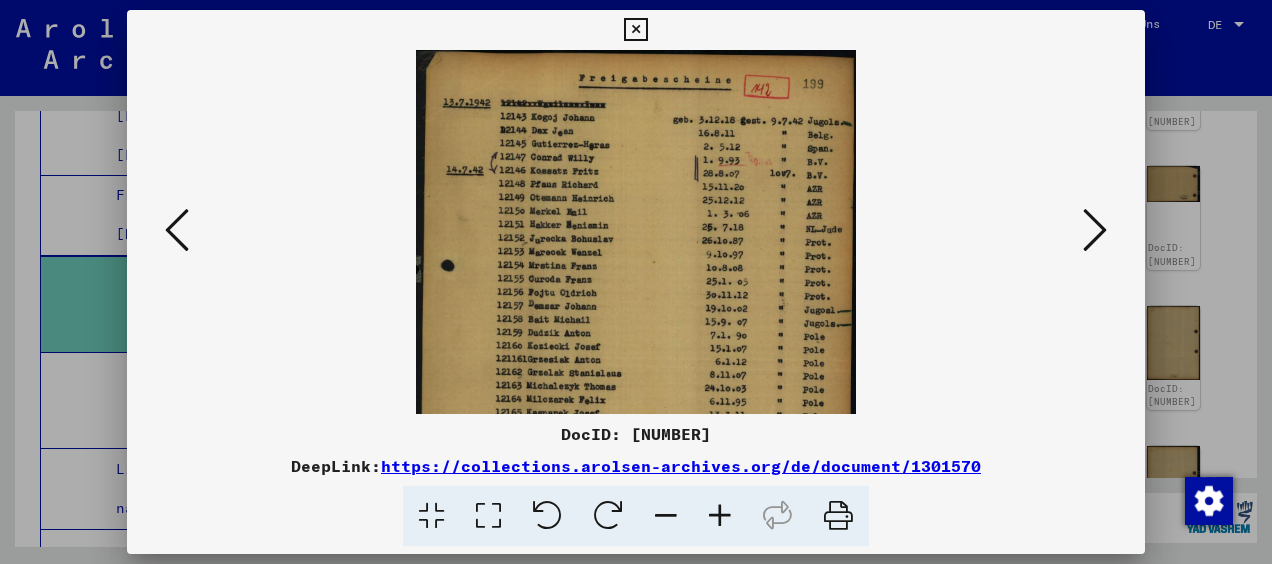 click at bounding box center [720, 516] 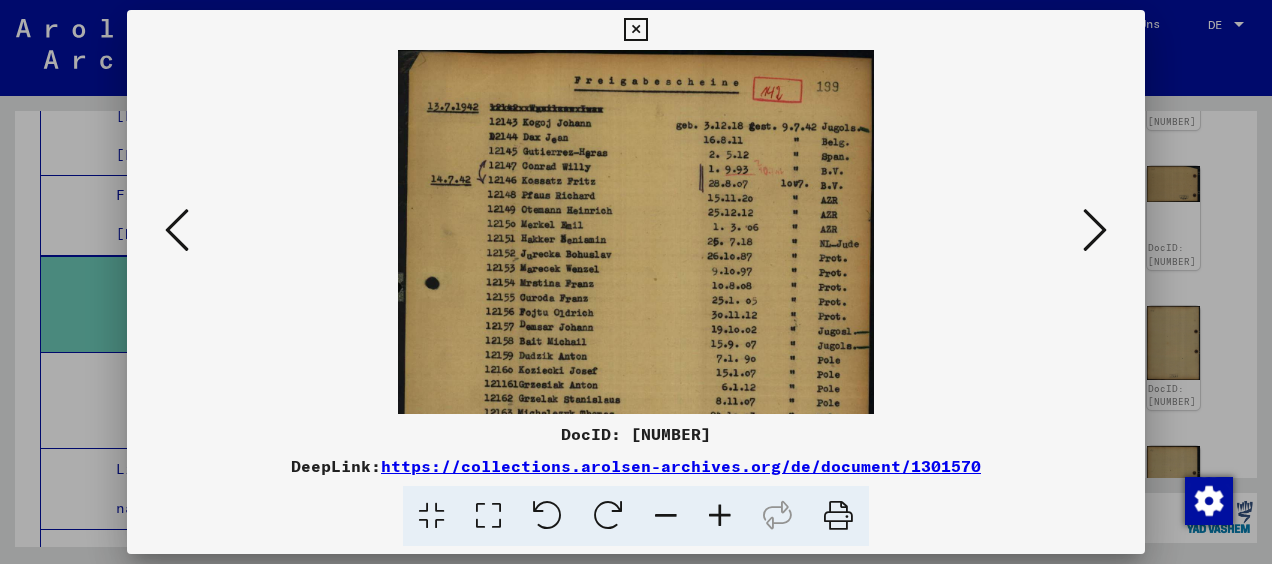 click at bounding box center (720, 516) 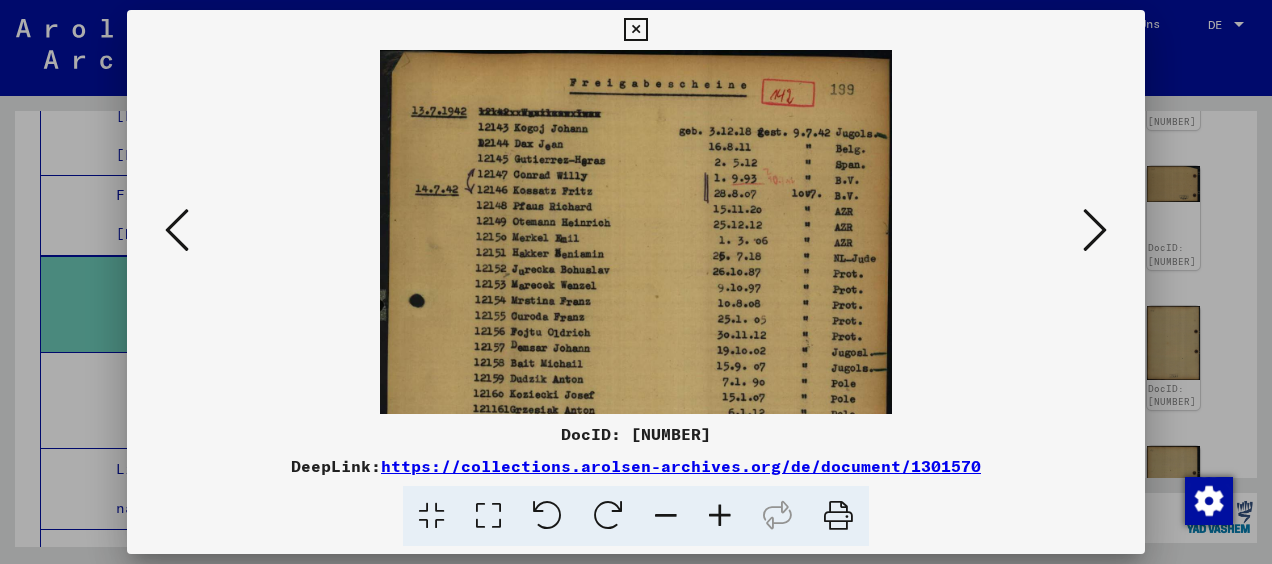 scroll, scrollTop: 50, scrollLeft: 0, axis: vertical 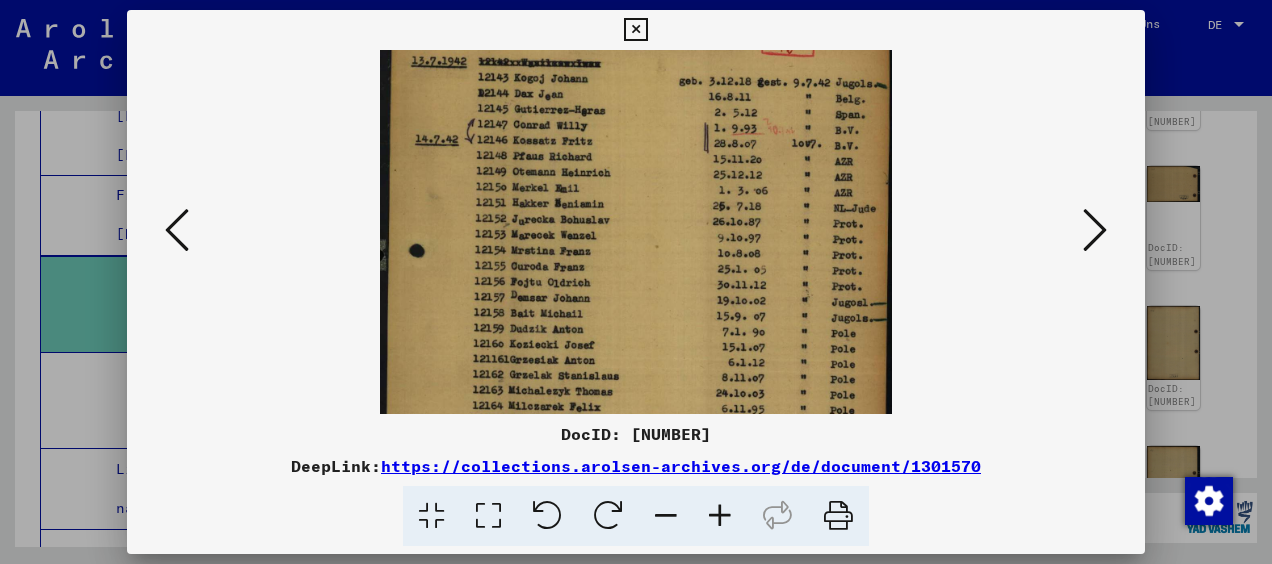 drag, startPoint x: 622, startPoint y: 341, endPoint x: 623, endPoint y: 292, distance: 49.010204 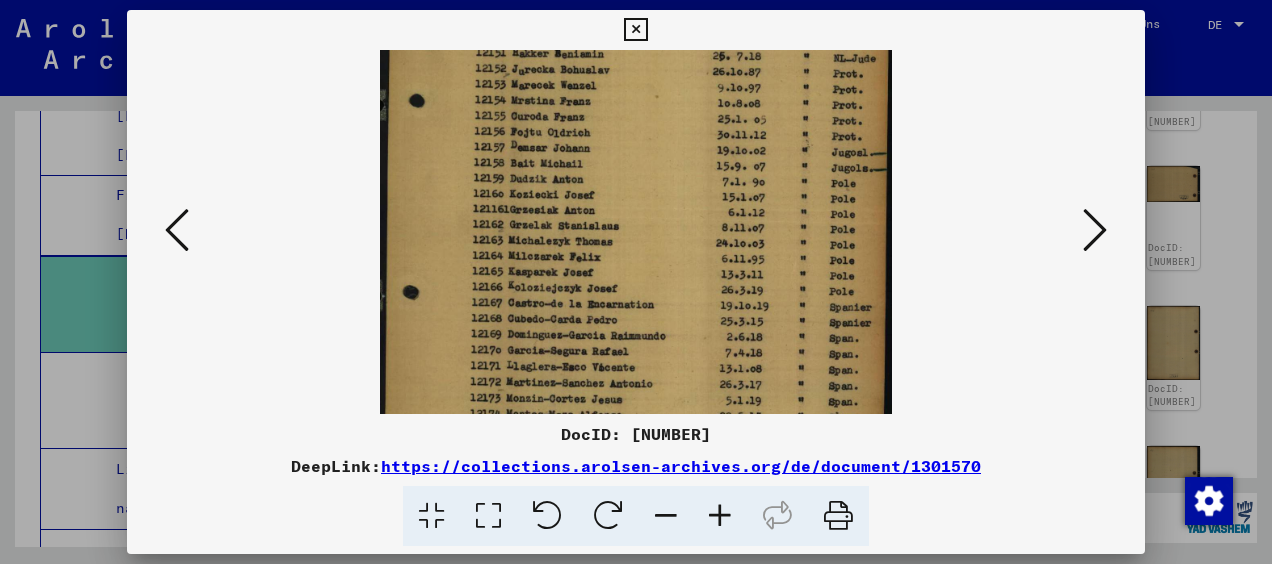 scroll, scrollTop: 210, scrollLeft: 0, axis: vertical 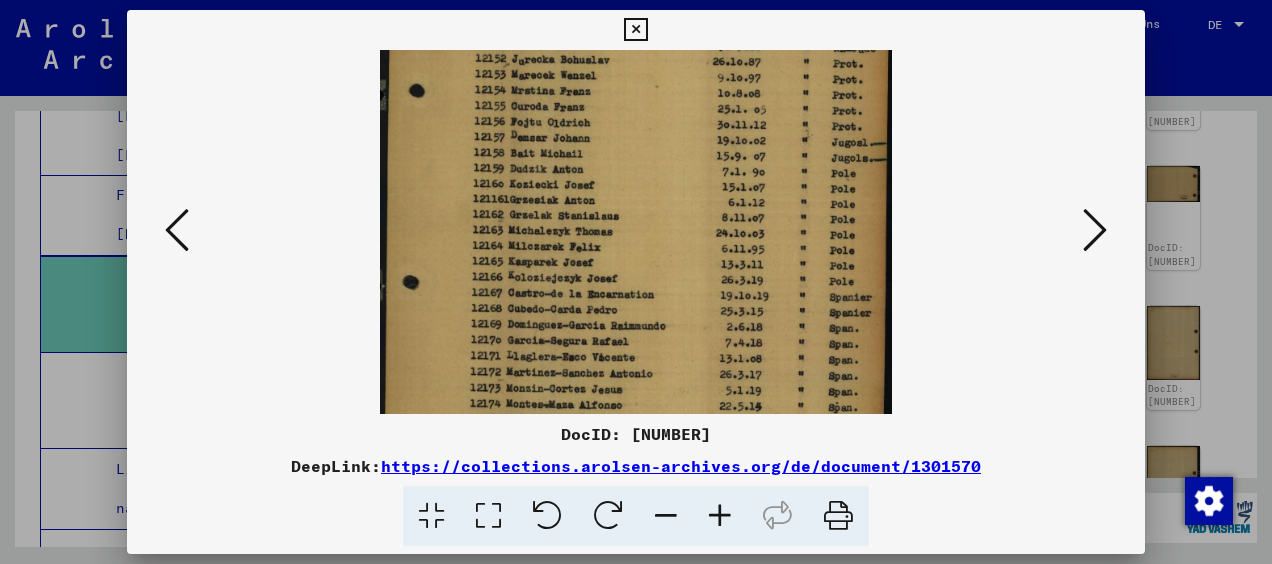 drag, startPoint x: 652, startPoint y: 388, endPoint x: 644, endPoint y: 243, distance: 145.22052 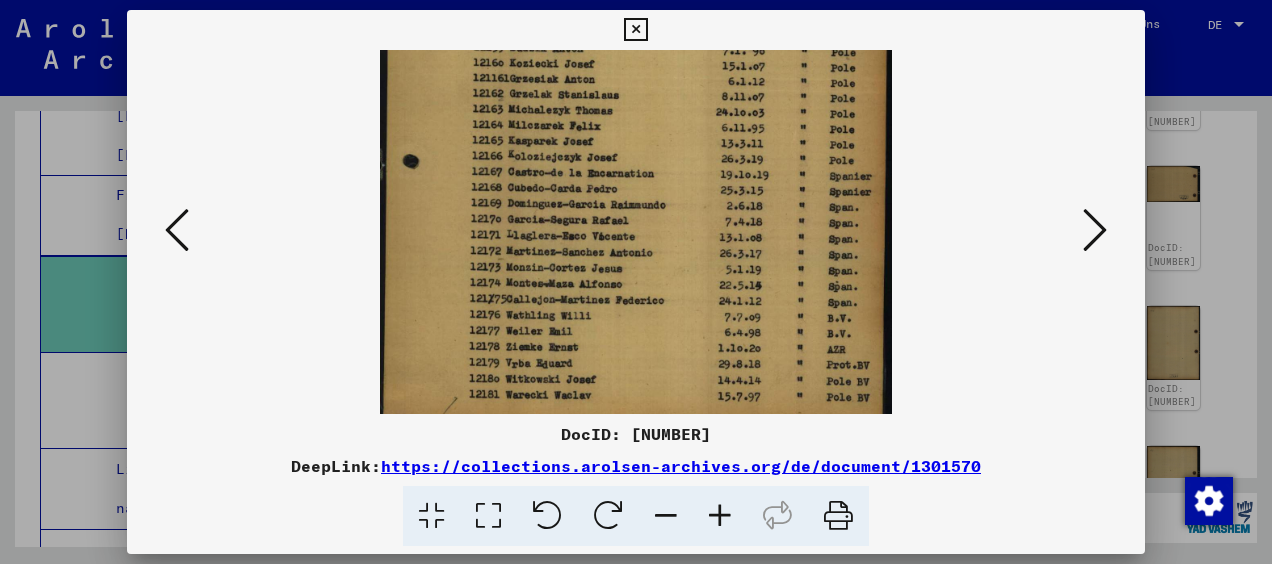 scroll, scrollTop: 350, scrollLeft: 0, axis: vertical 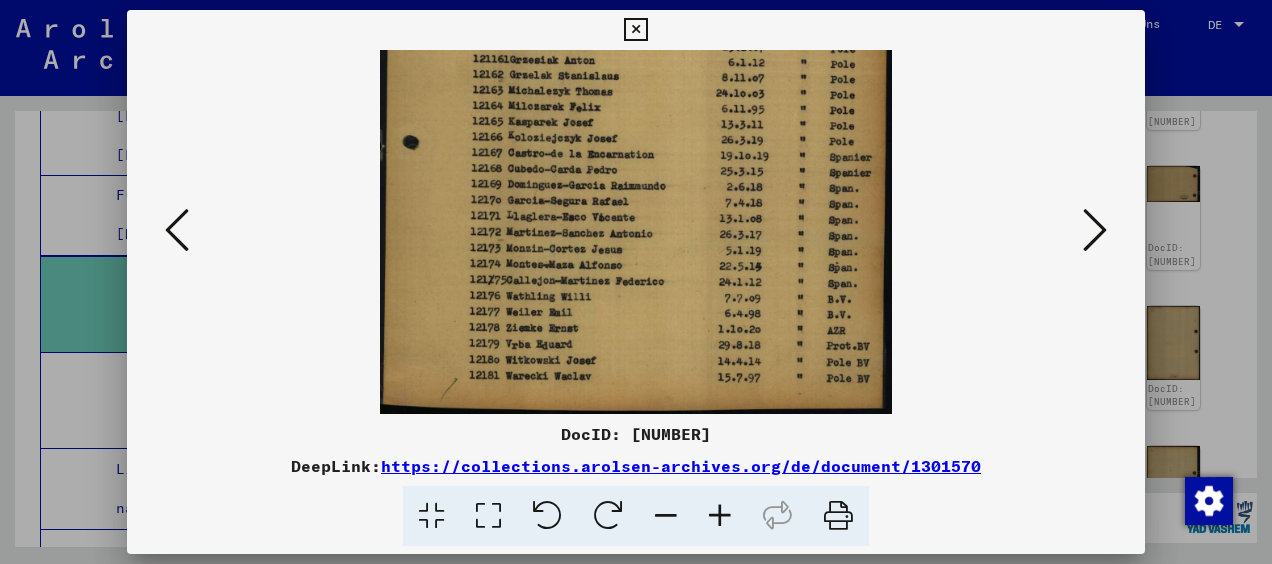 drag, startPoint x: 636, startPoint y: 383, endPoint x: 609, endPoint y: 226, distance: 159.30473 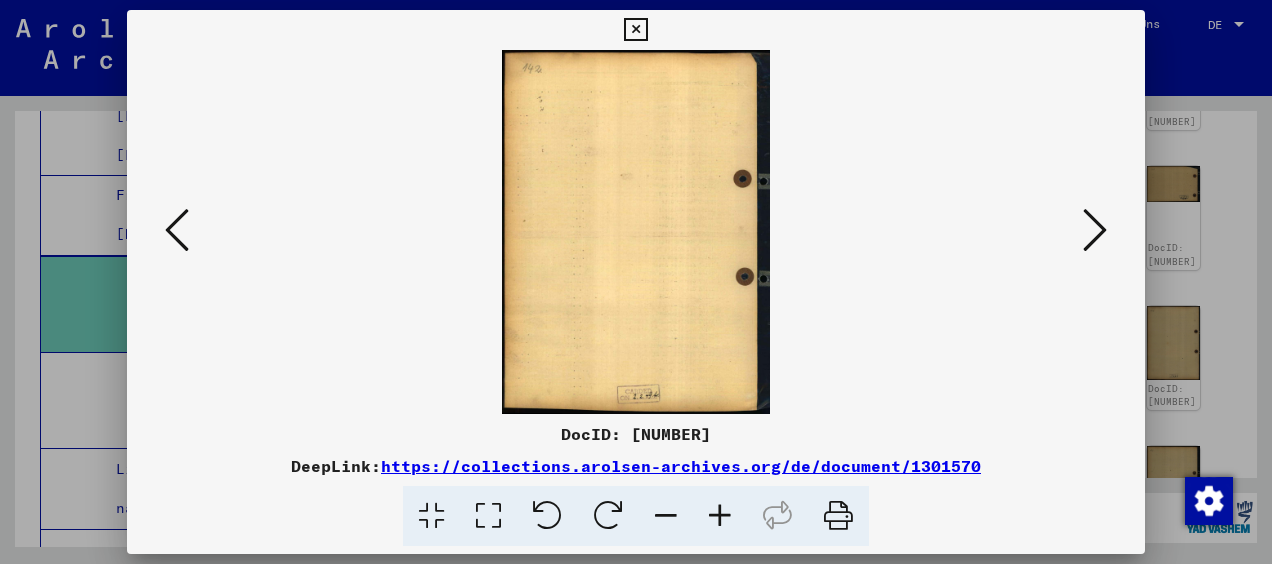 scroll, scrollTop: 0, scrollLeft: 0, axis: both 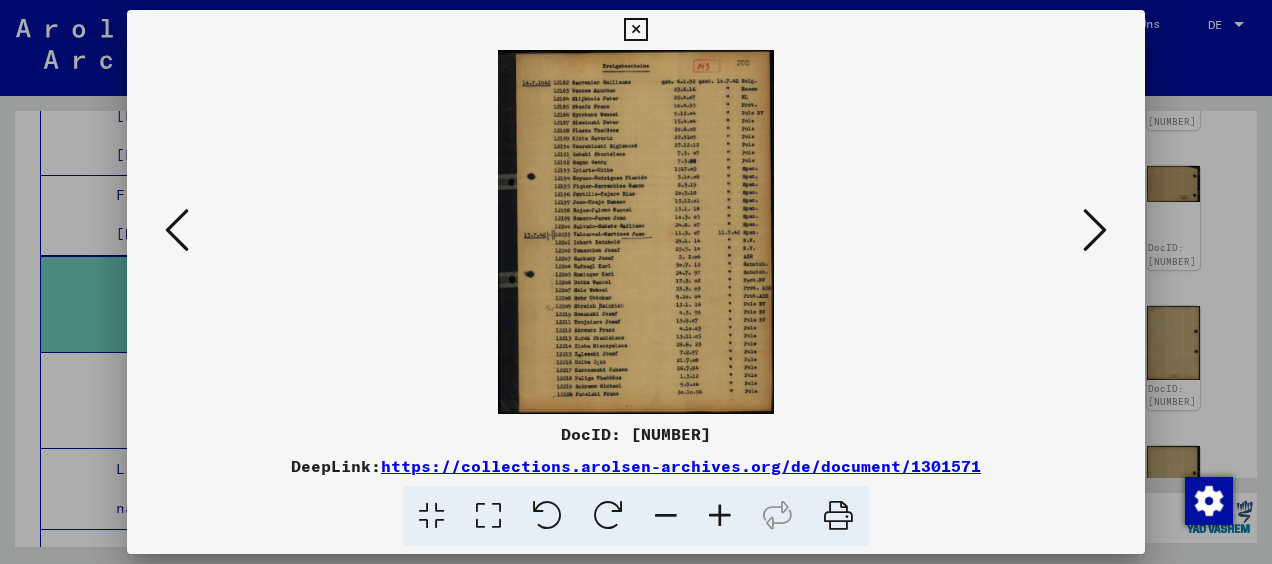 click at bounding box center [636, 232] 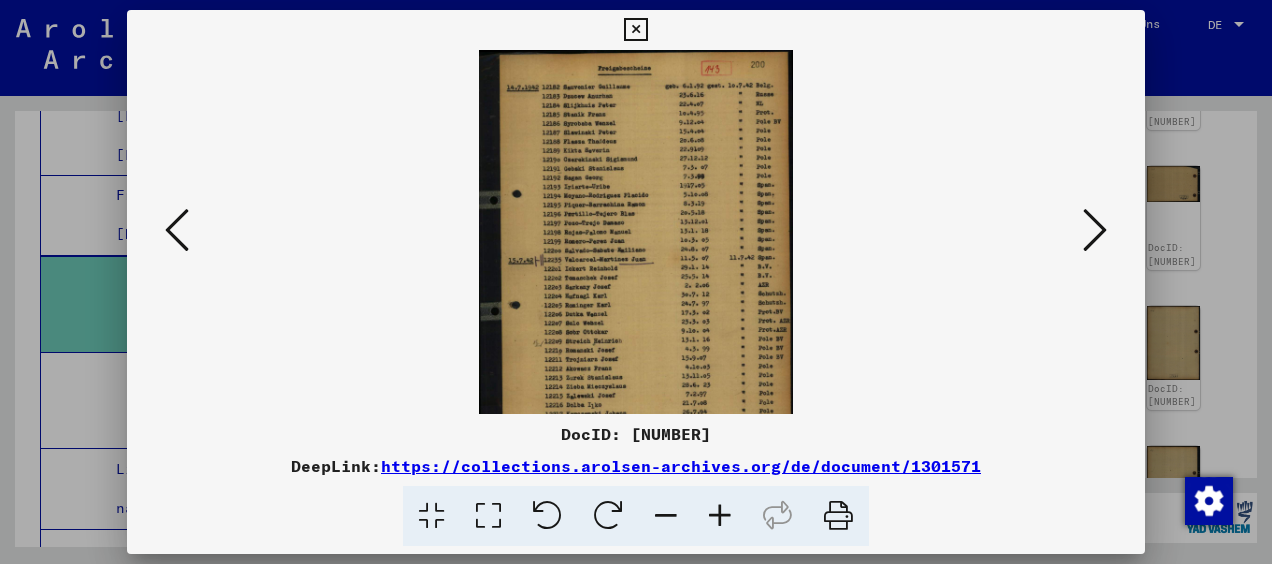 click at bounding box center (720, 516) 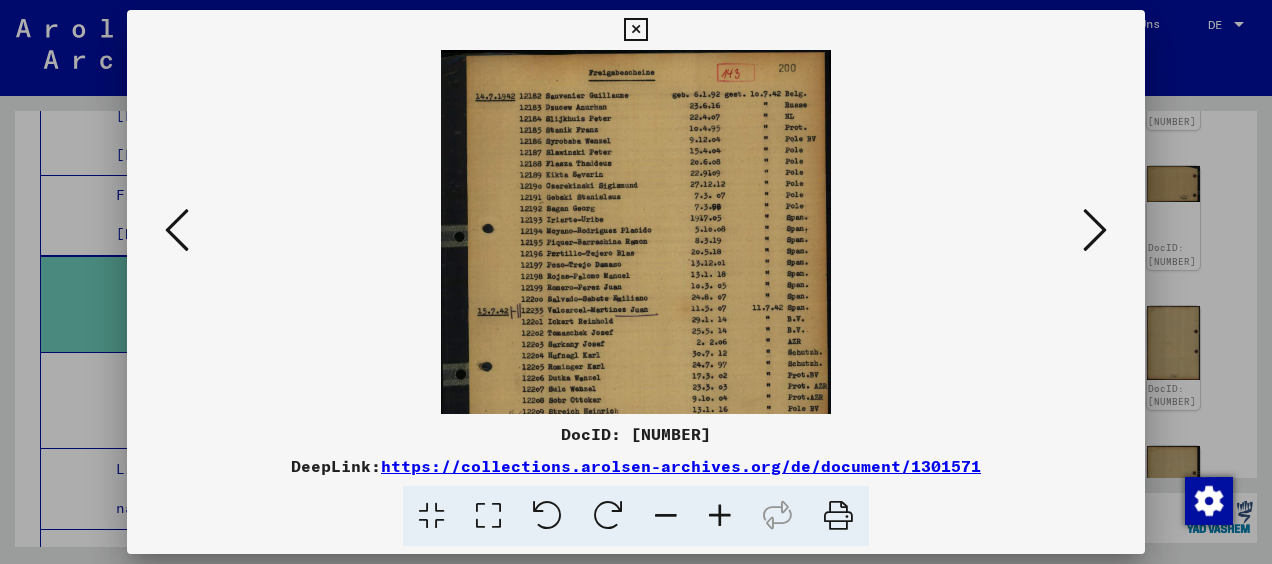 click at bounding box center (720, 516) 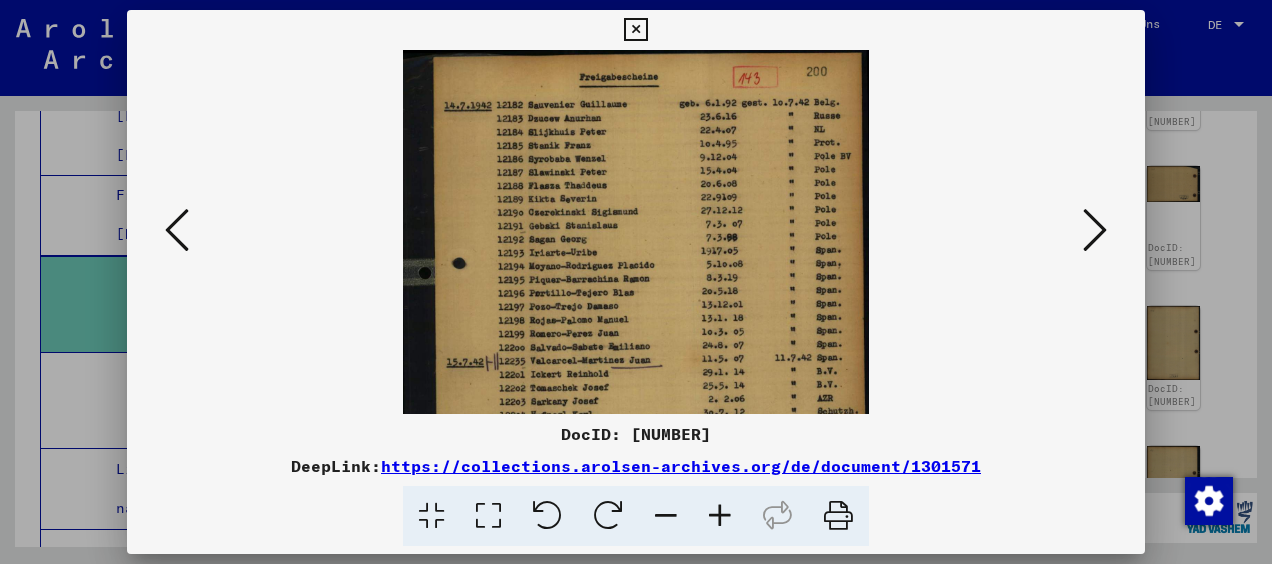 click at bounding box center [720, 516] 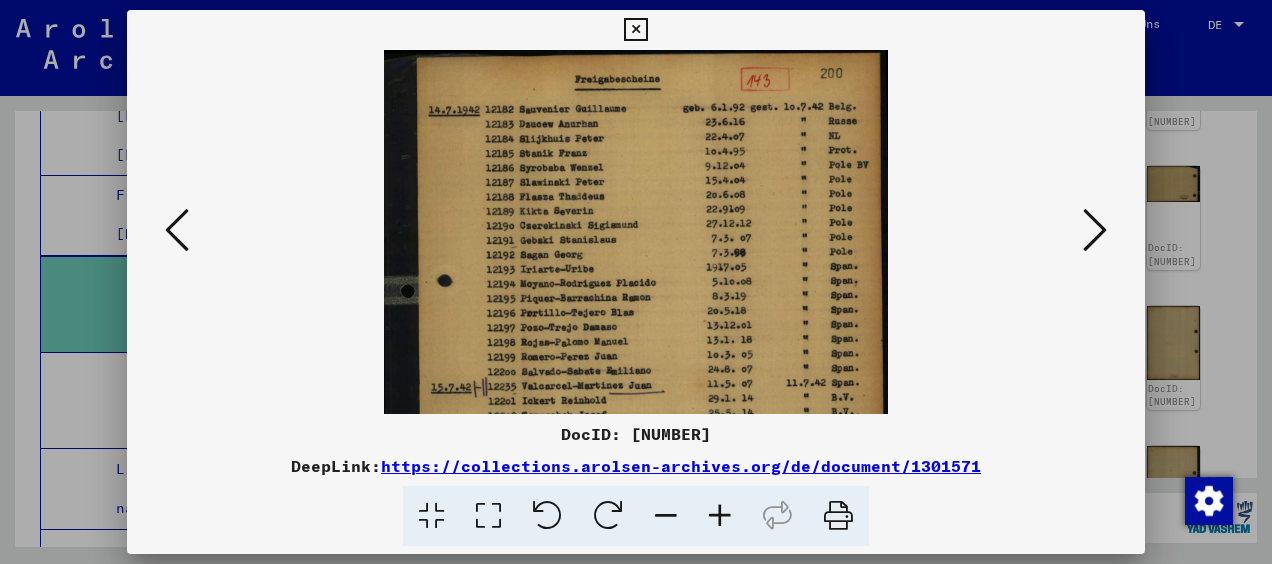 click at bounding box center (720, 516) 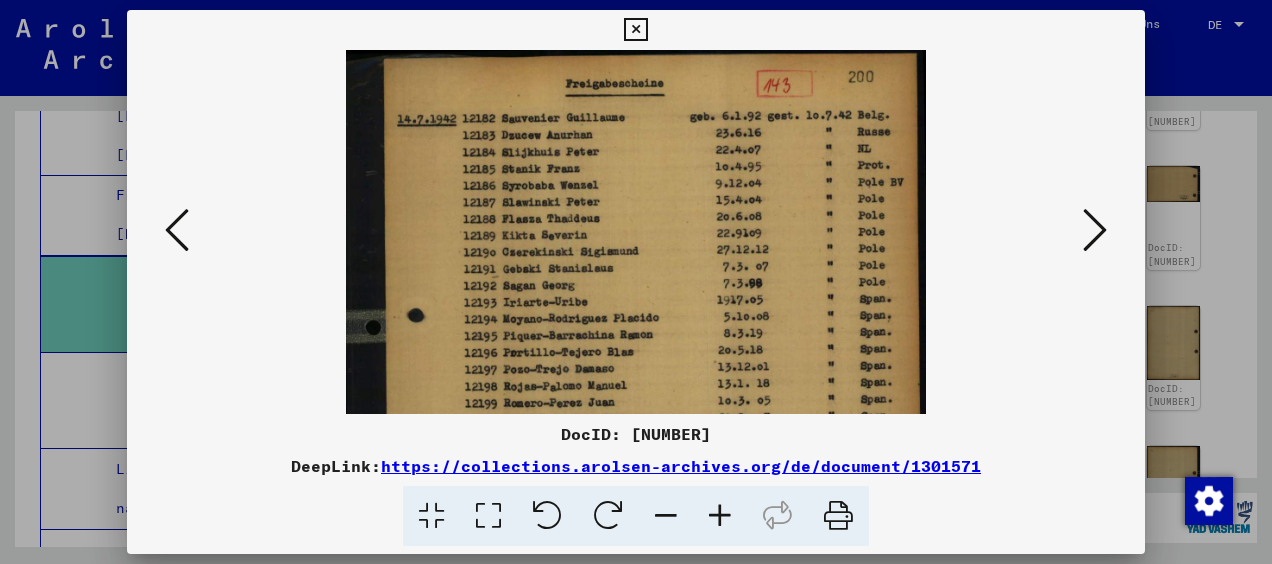 click at bounding box center [720, 516] 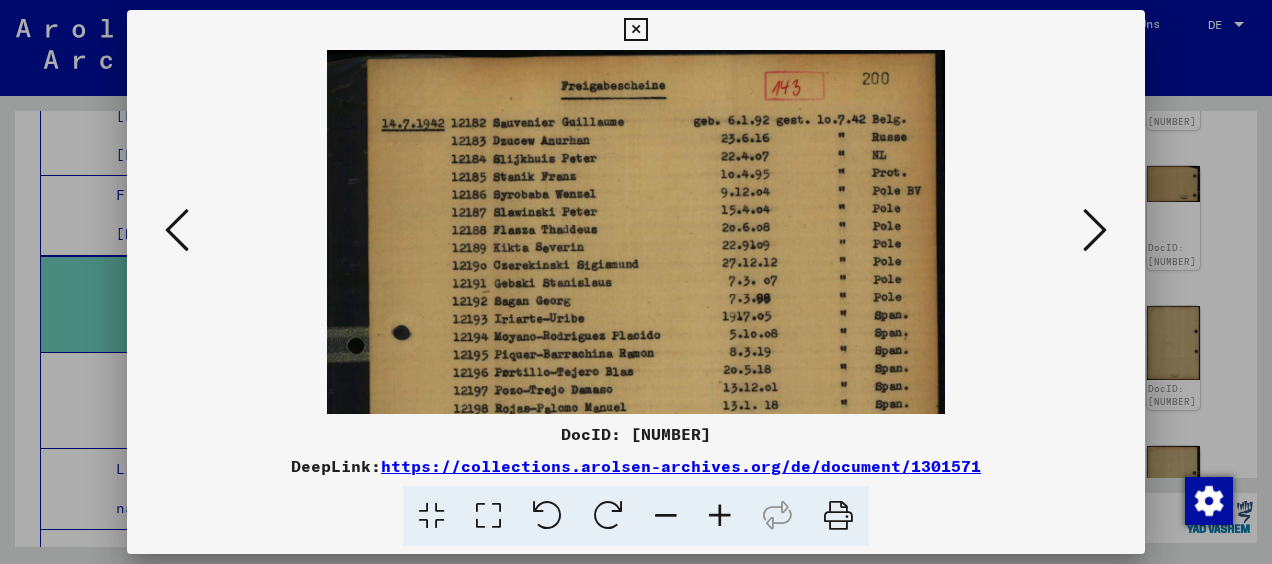 click at bounding box center [636, 457] 